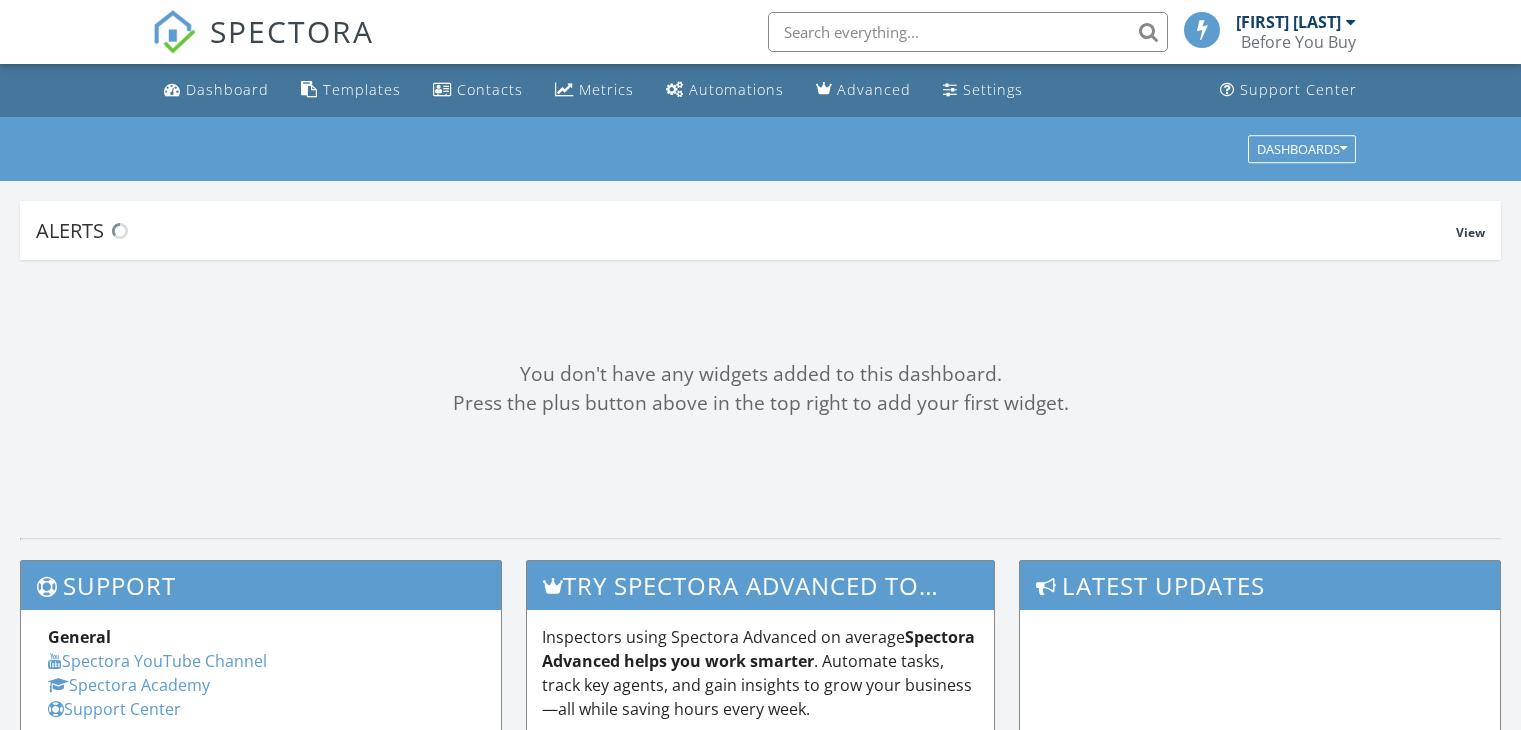 scroll, scrollTop: 0, scrollLeft: 0, axis: both 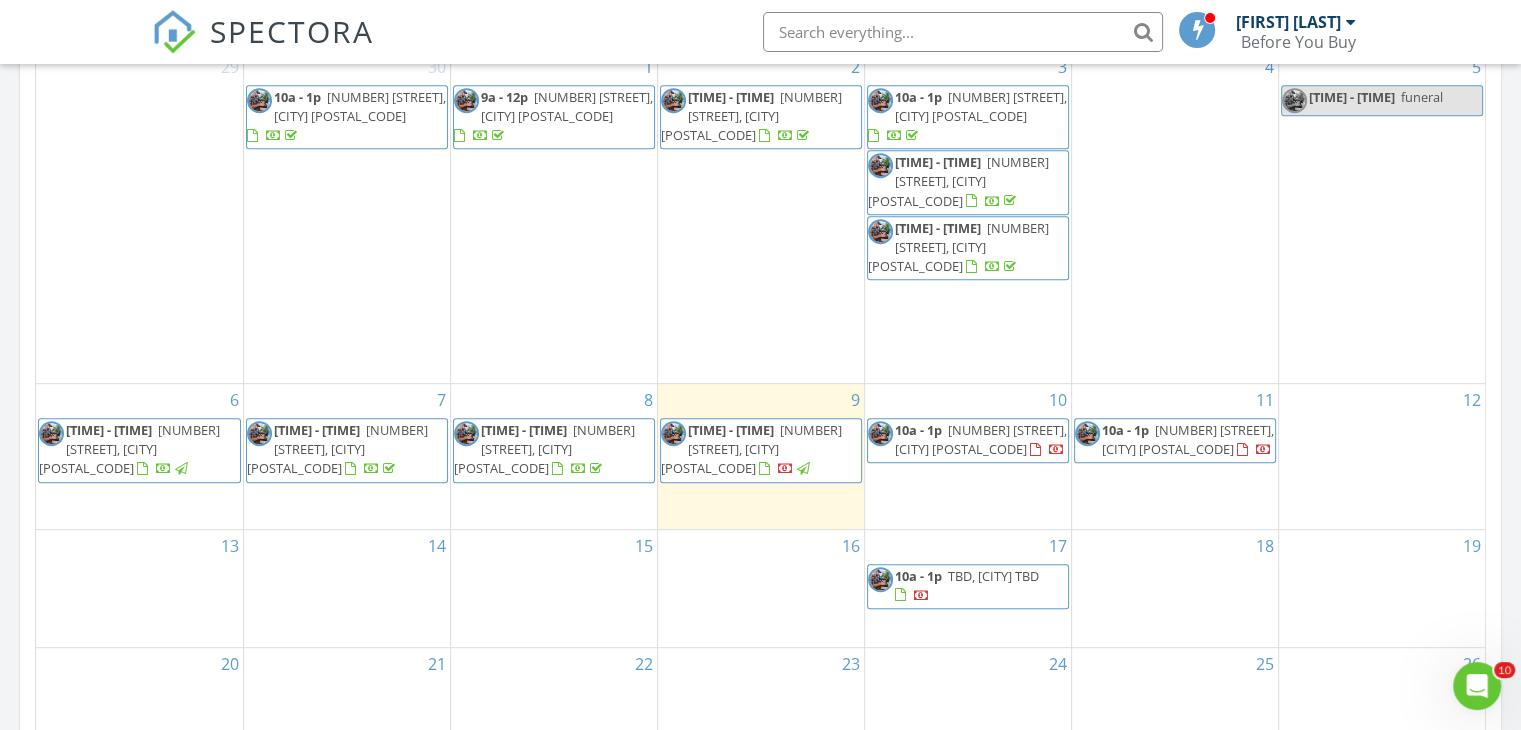 click on "[NUMBER]
[TIME]
[NUMBER] [STREET], [CITY] [POSTAL_CODE]" at bounding box center [1175, 456] 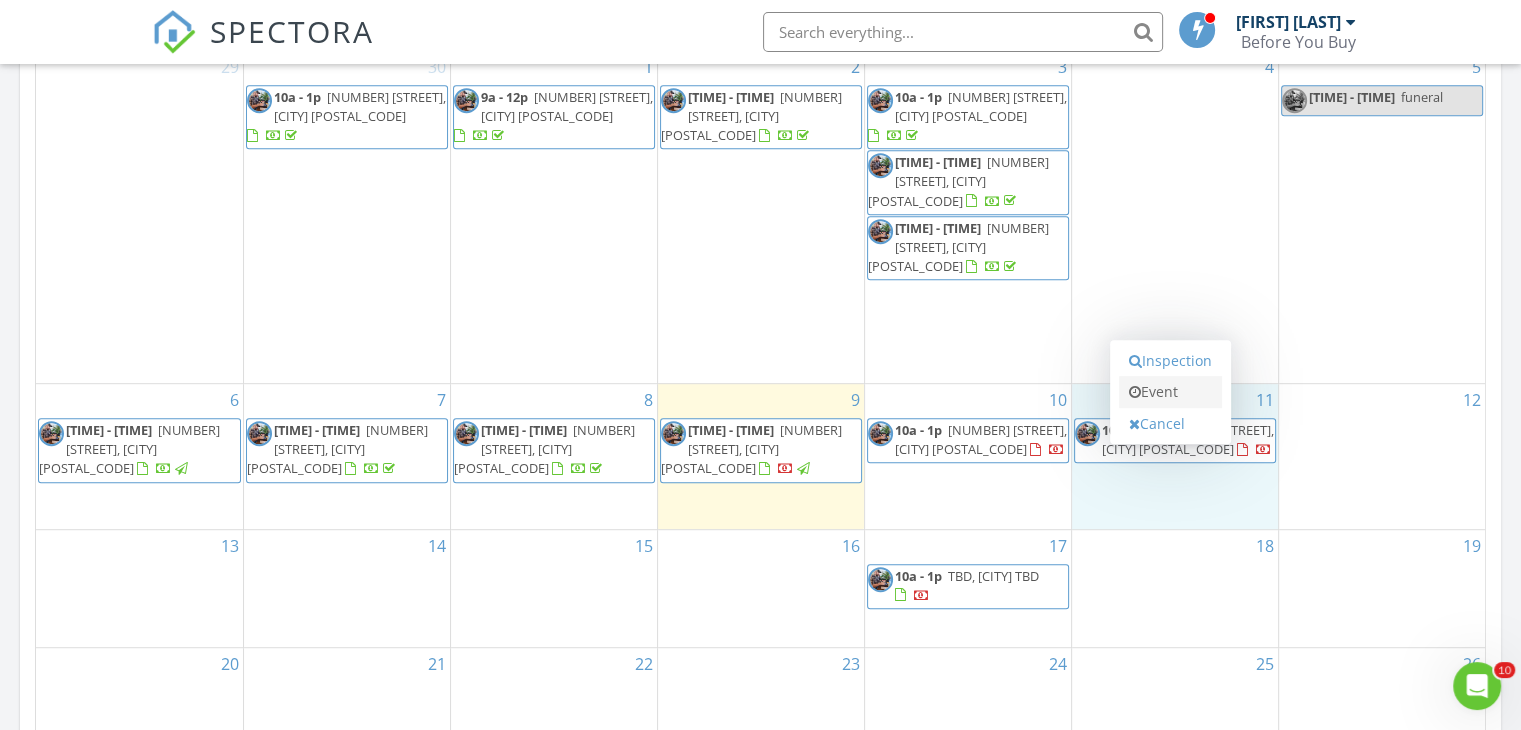 click on "Event" at bounding box center [1170, 392] 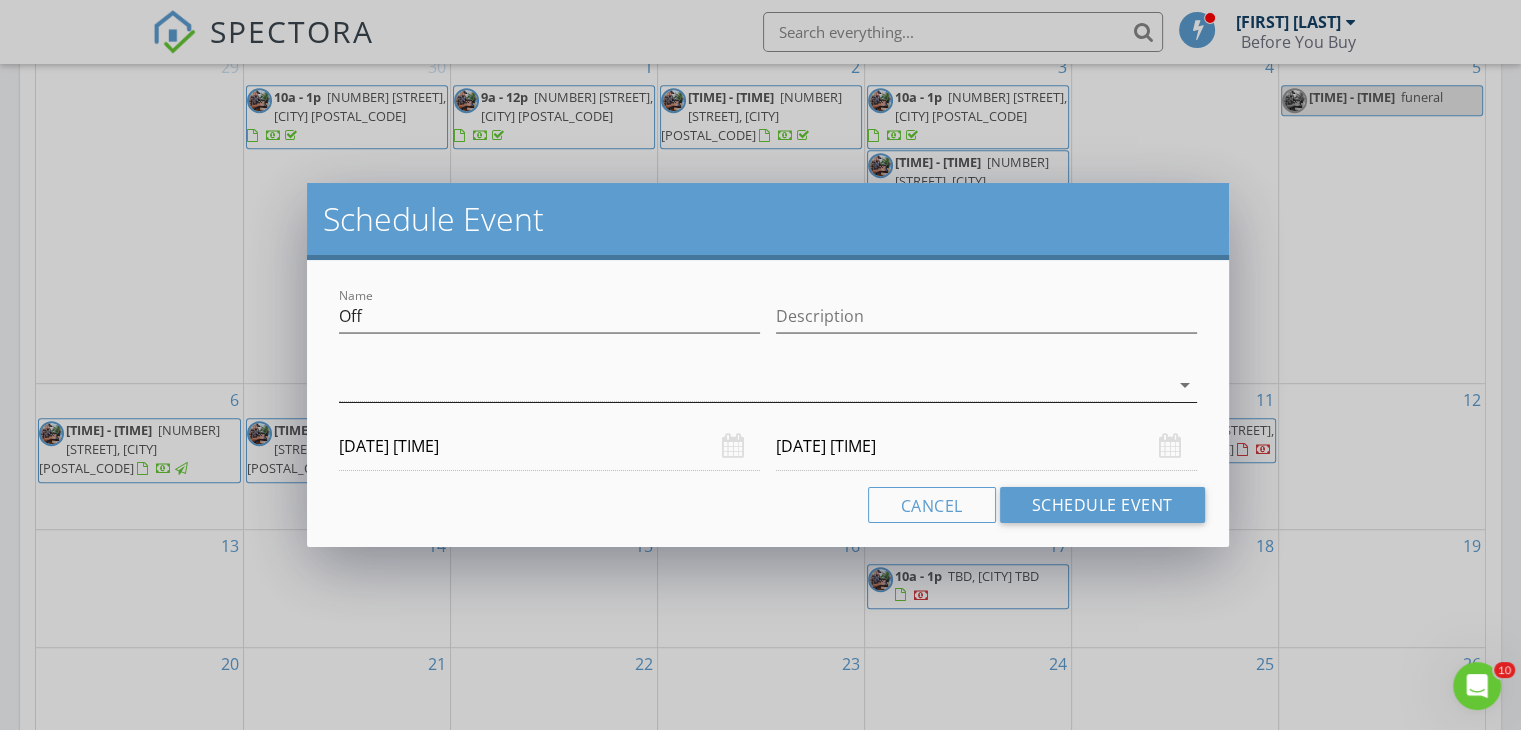 click at bounding box center [754, 385] 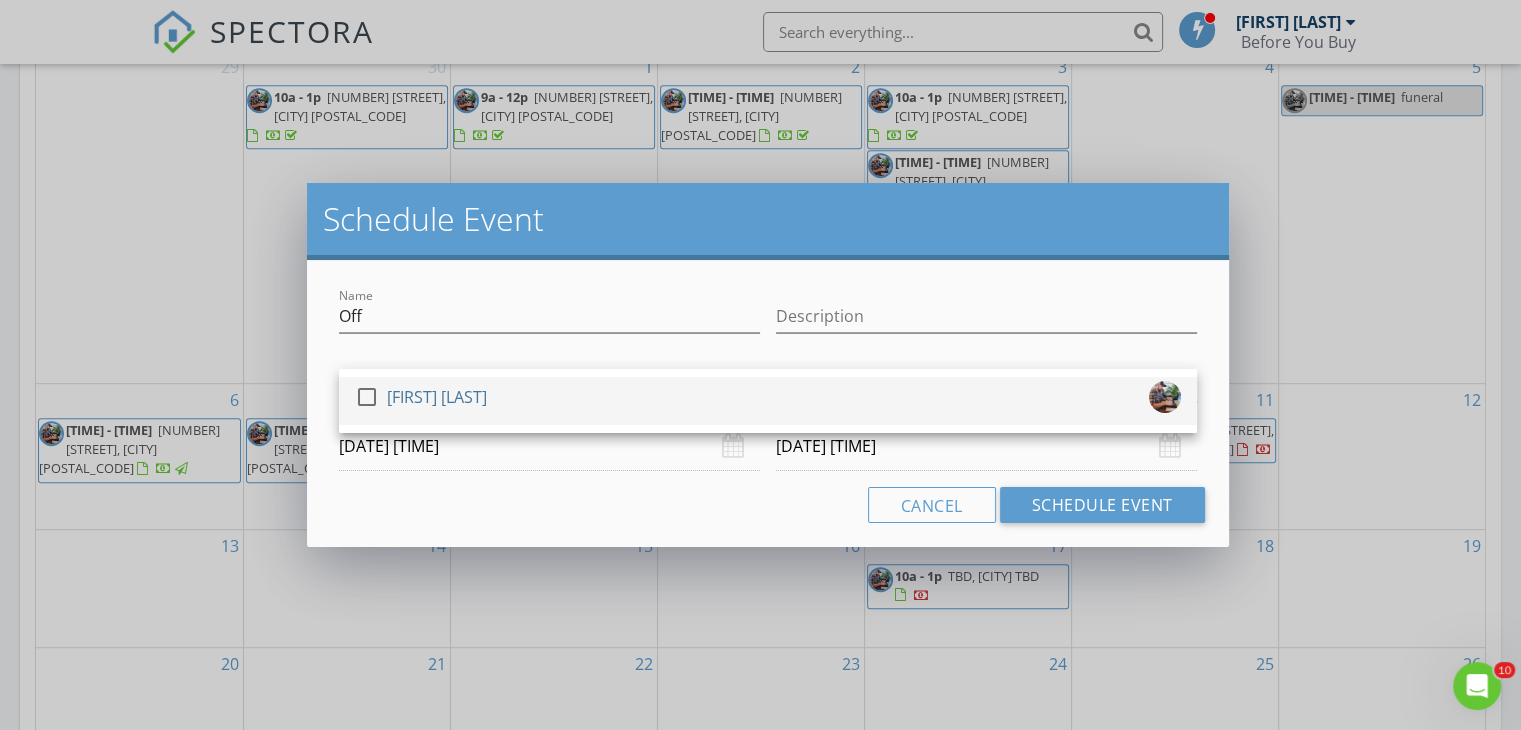 click on "[FIRST] [LAST]" at bounding box center [437, 397] 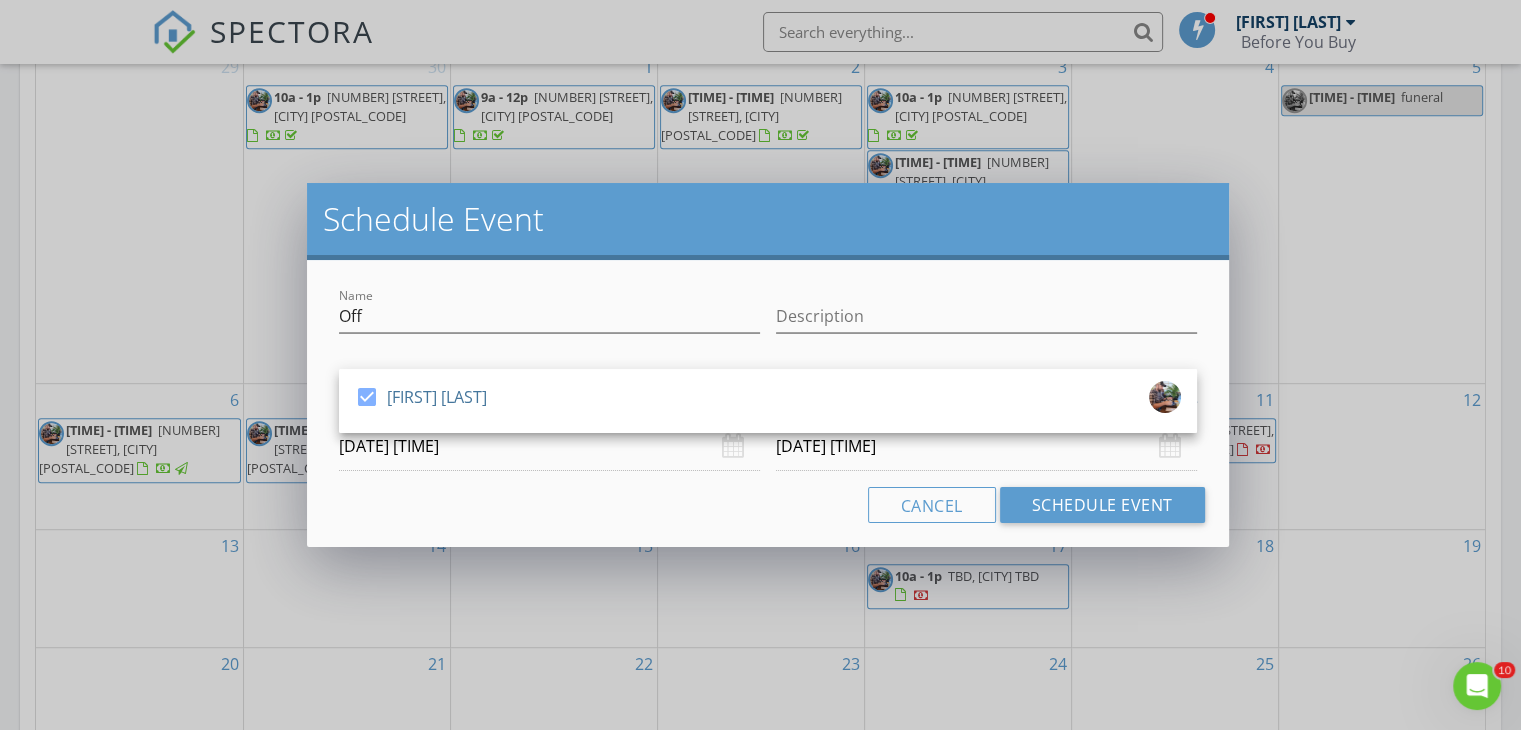 click on "Name Off Description check_box [FIRST] [LAST] [FIRST] [LAST] arrow_drop_down [DATE] [TIME] [DATE] [TIME] Cancel Schedule Event" at bounding box center [768, 403] 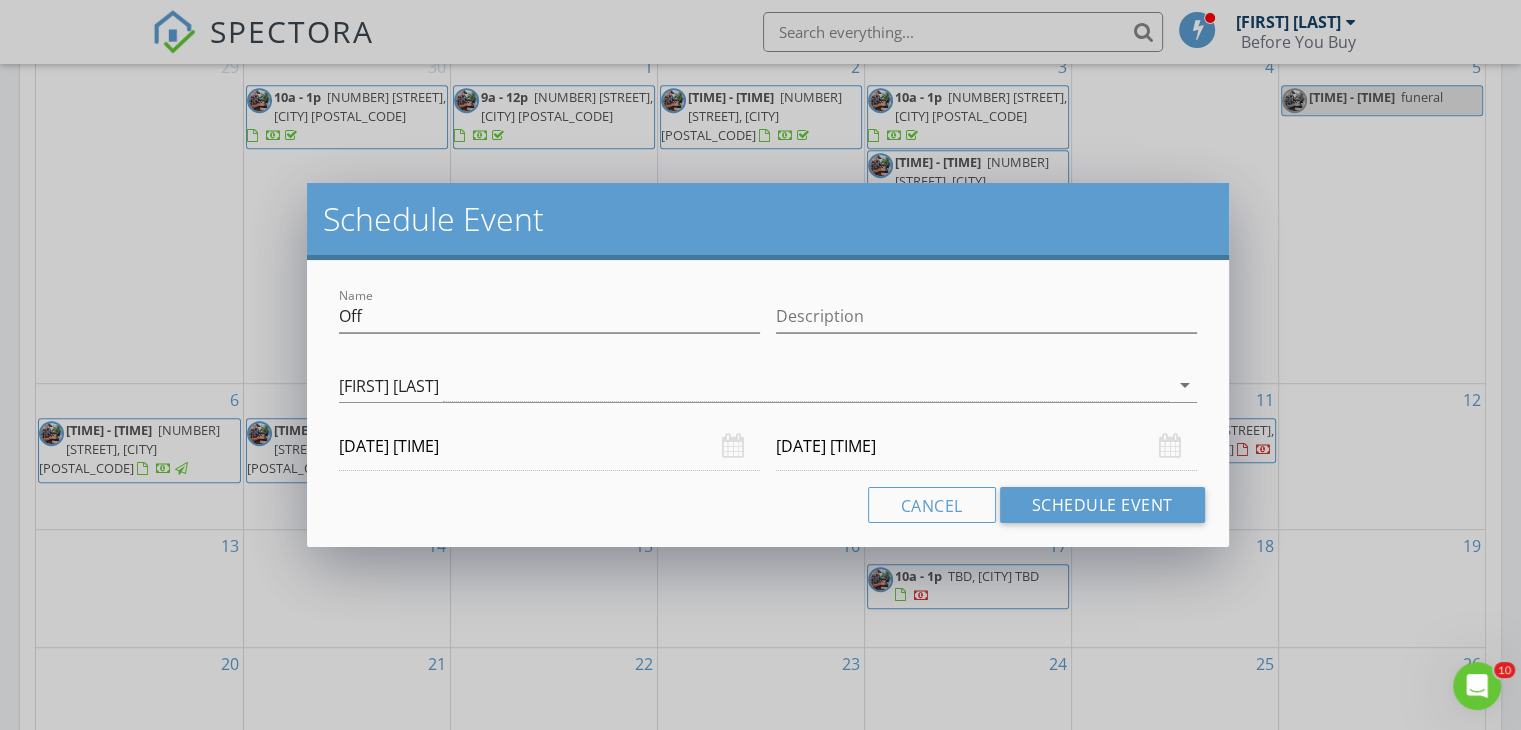 click on "[DATE] [TIME]" at bounding box center (549, 446) 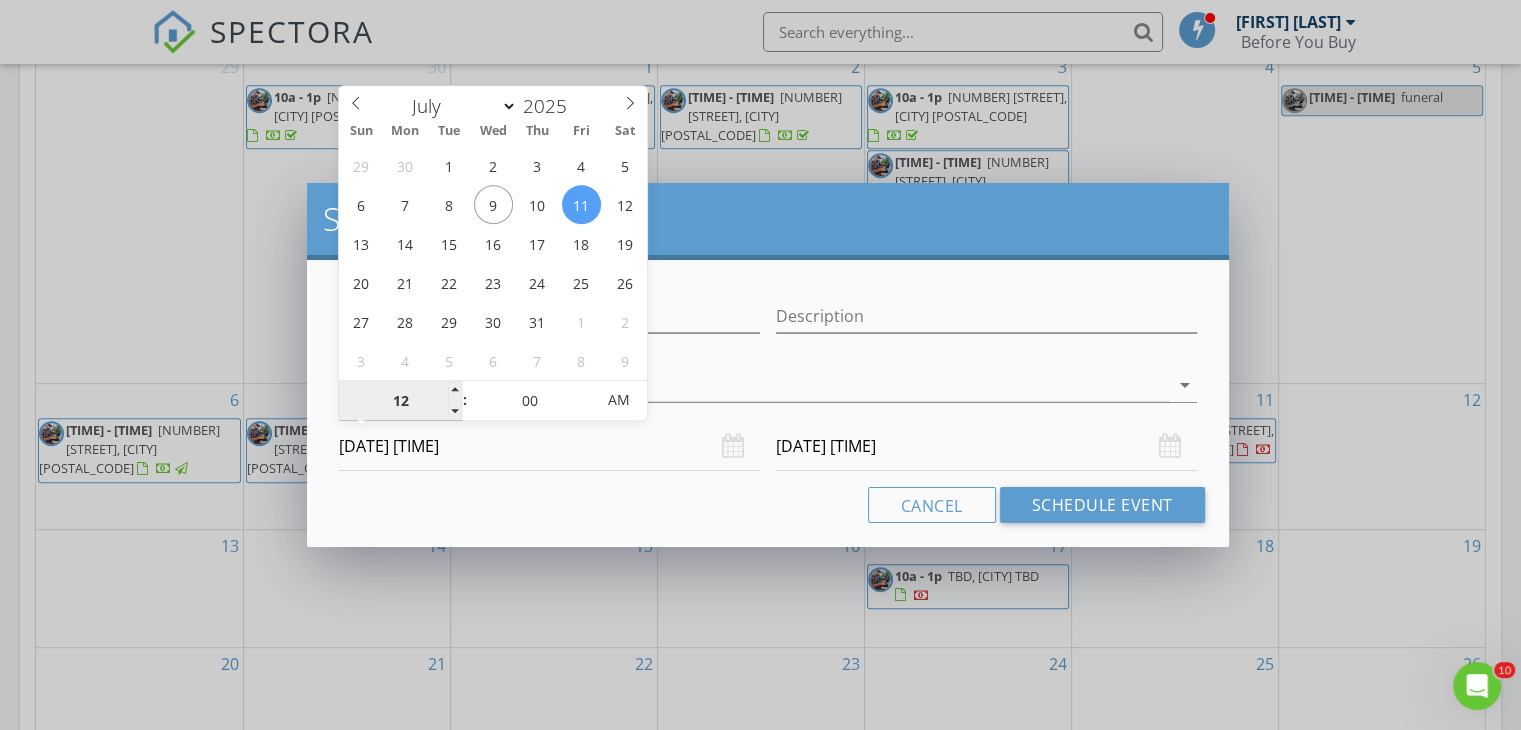 click on "12" at bounding box center (400, 401) 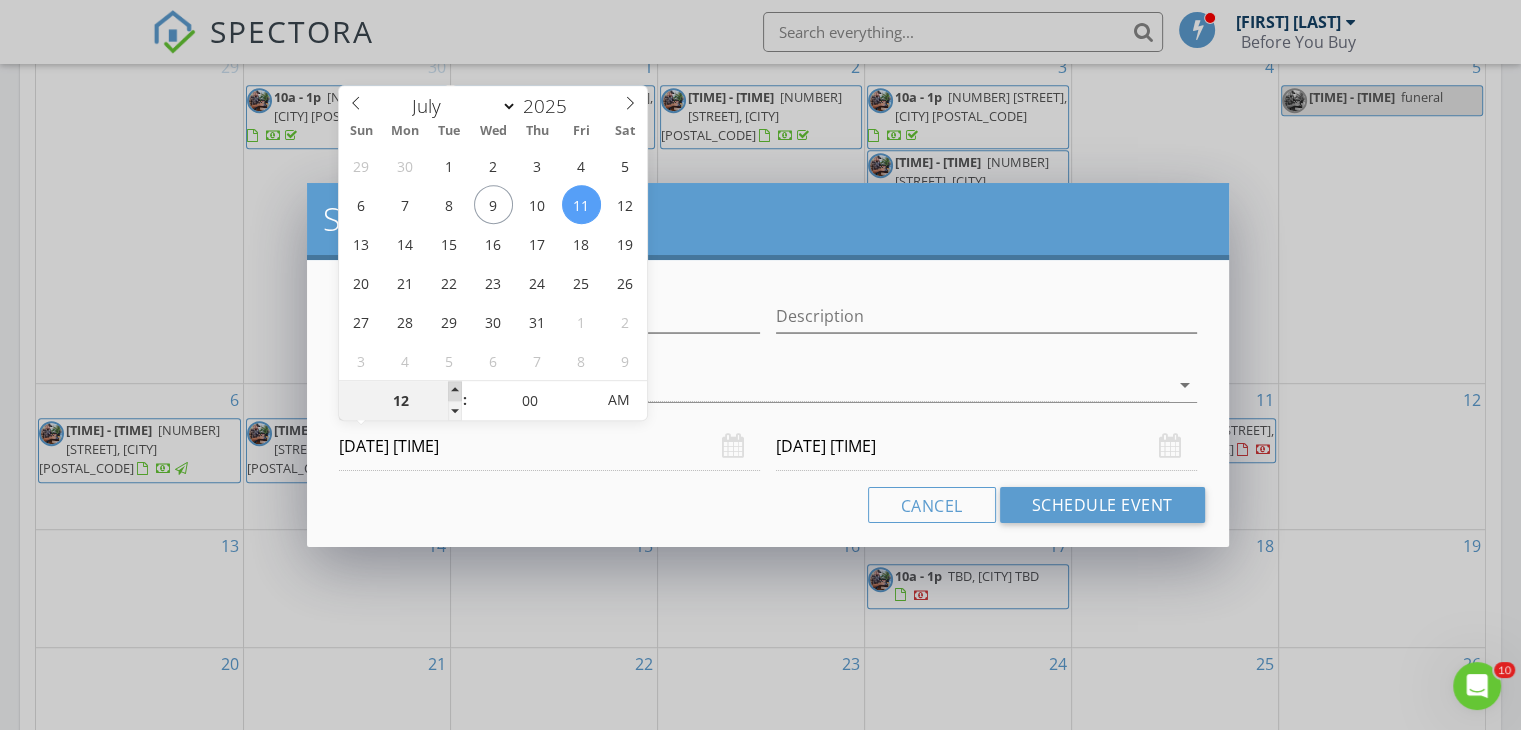 click at bounding box center [455, 391] 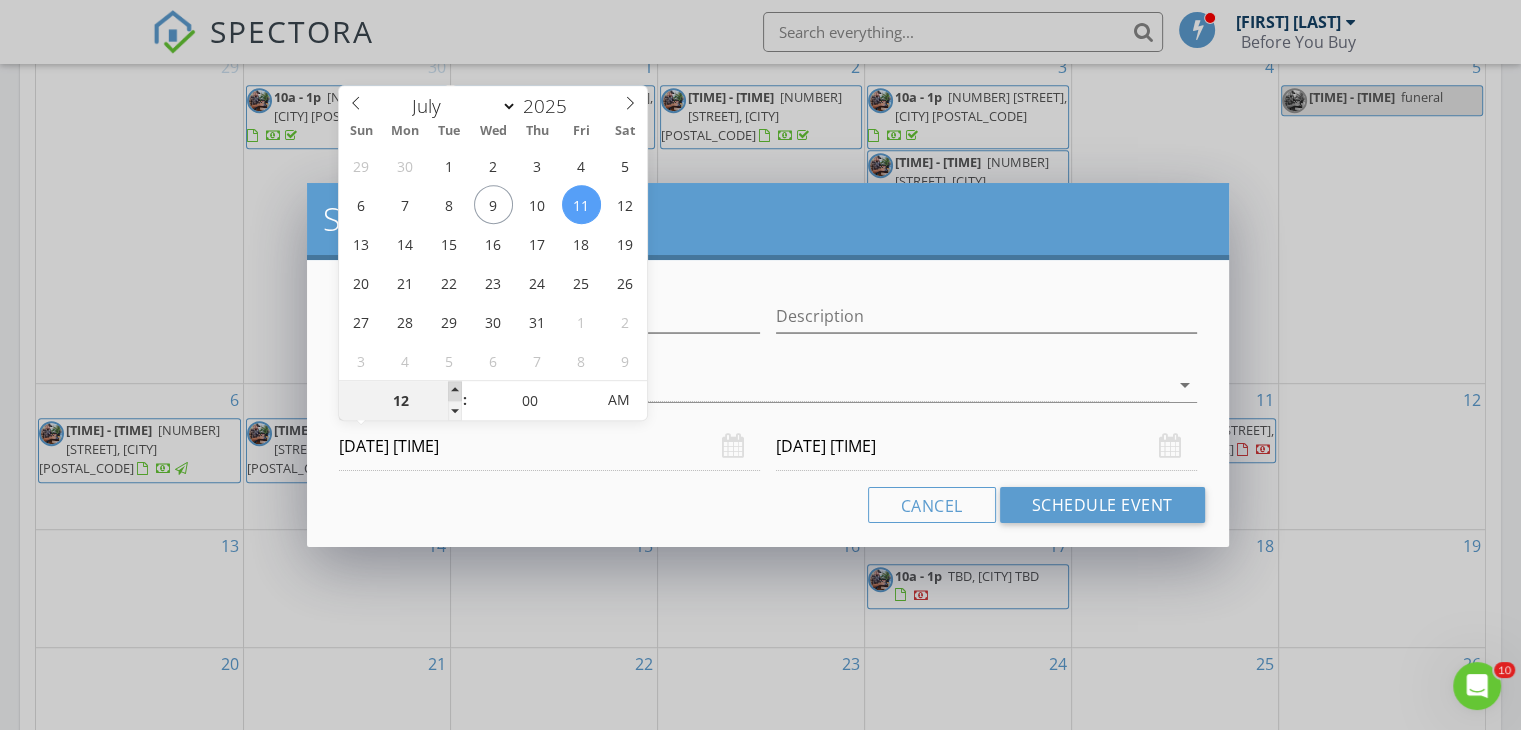 click at bounding box center [455, 391] 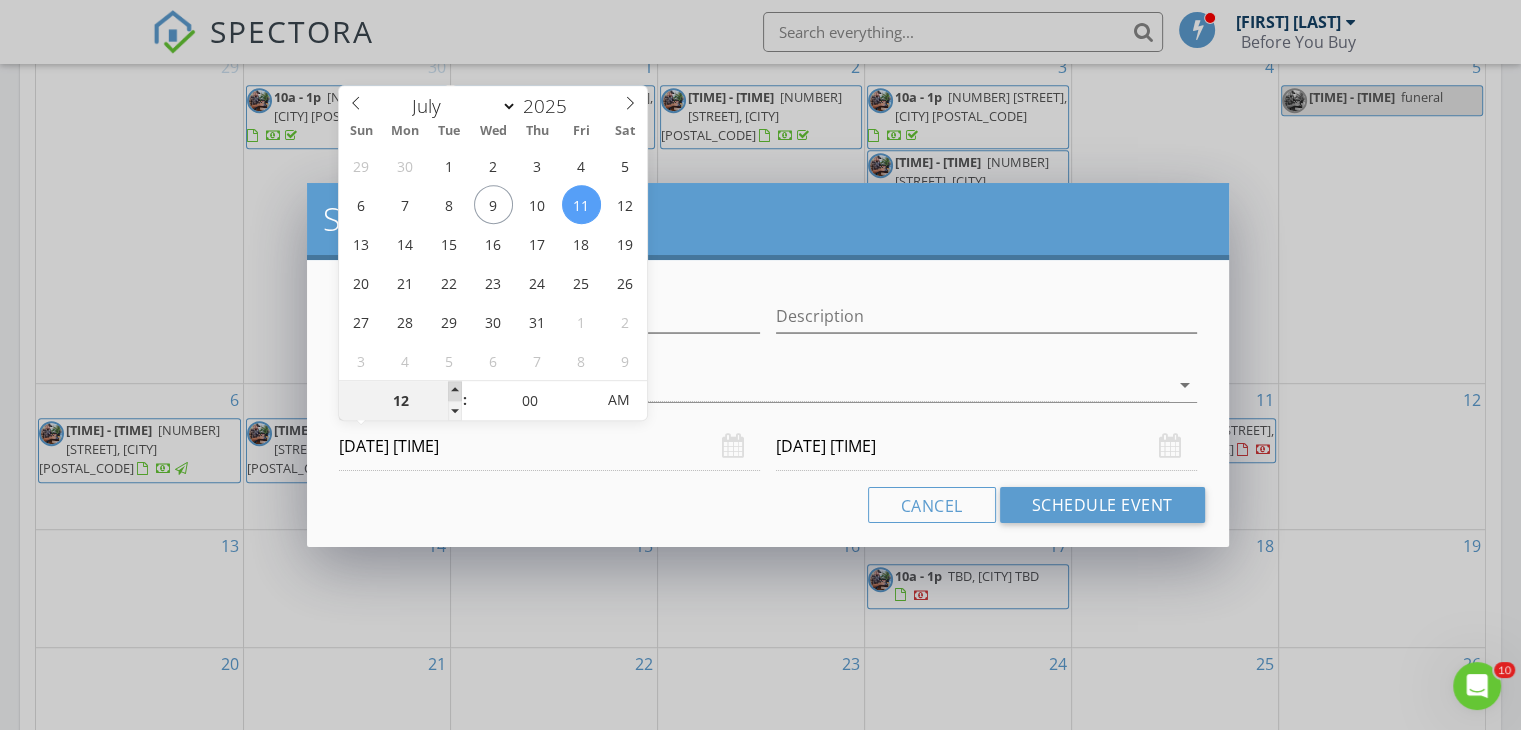 click at bounding box center [455, 391] 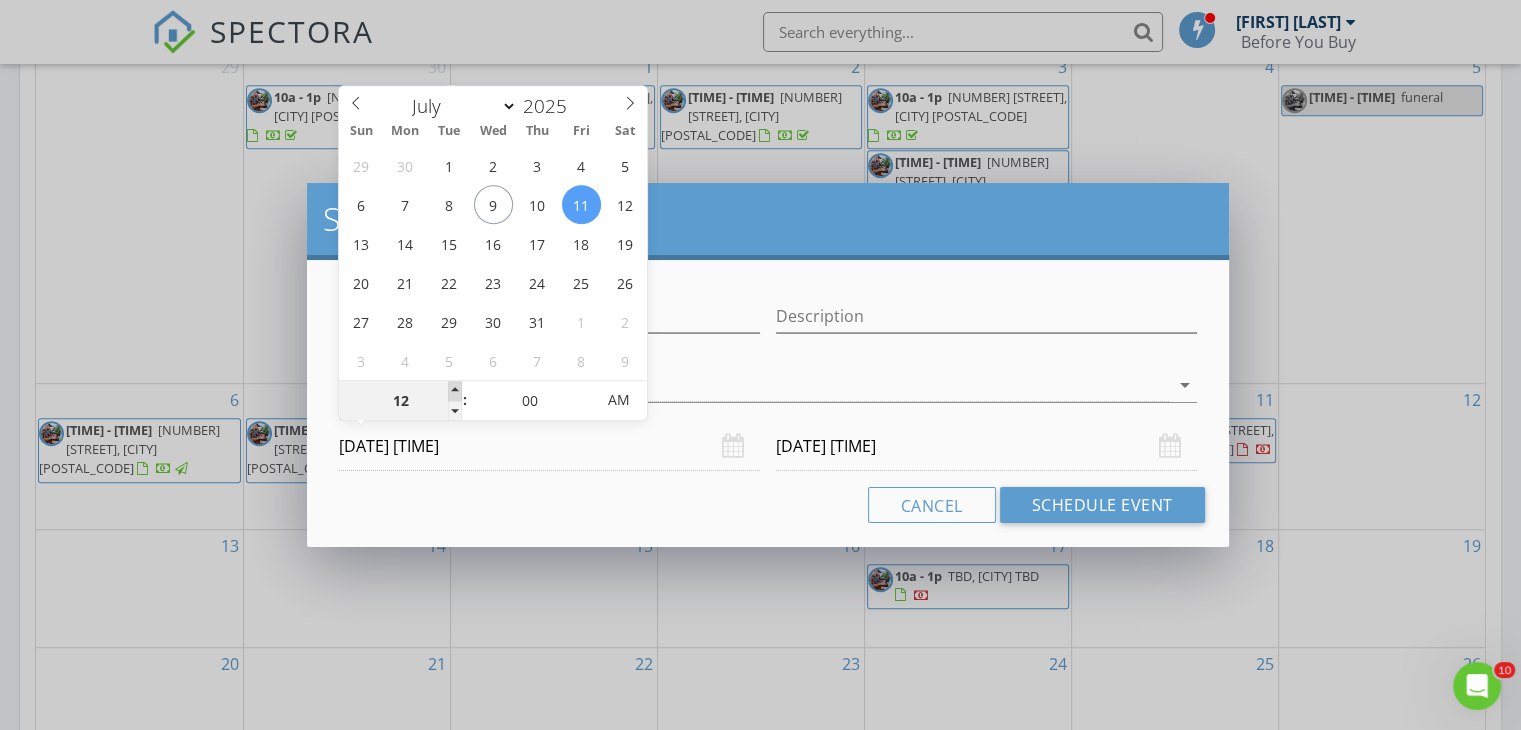click at bounding box center [455, 391] 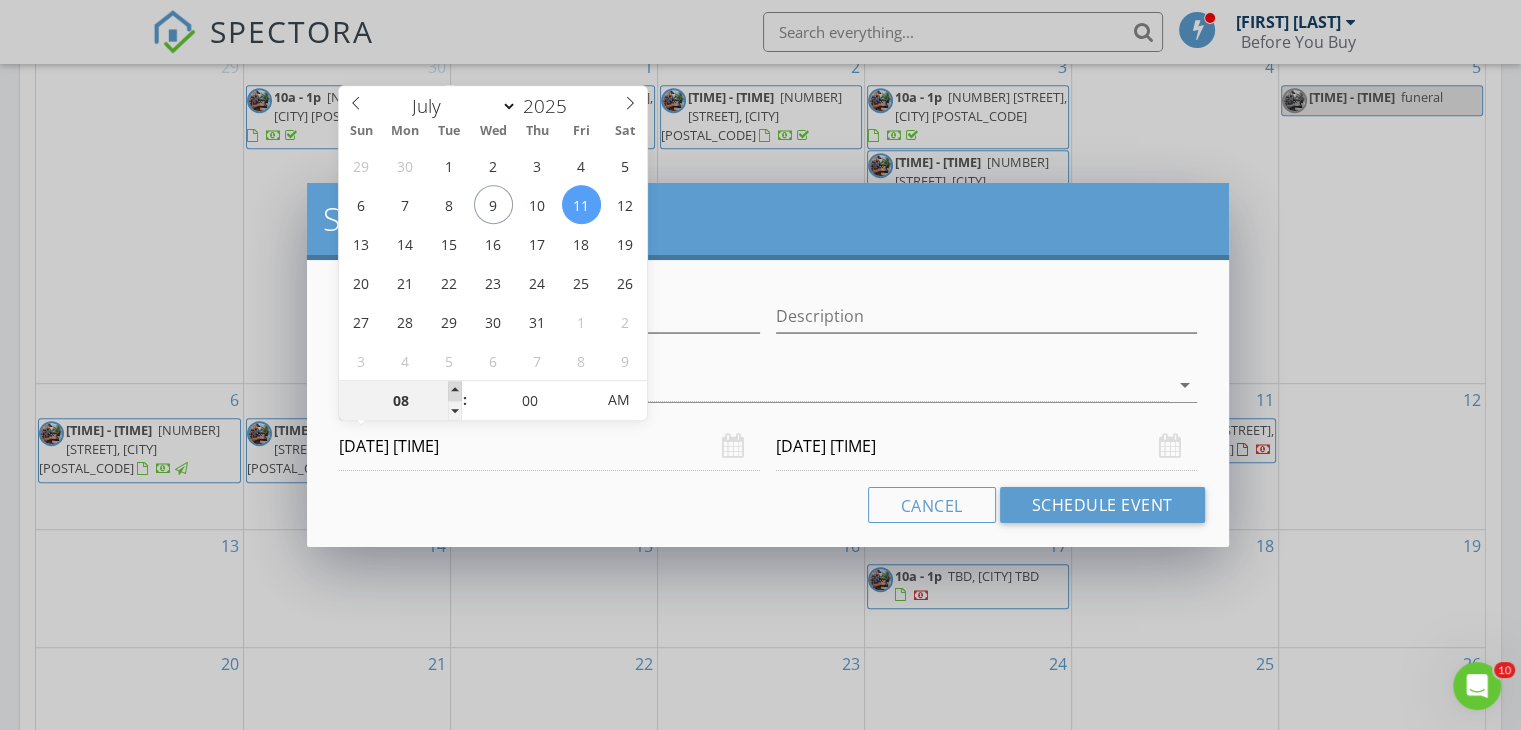 click at bounding box center [455, 391] 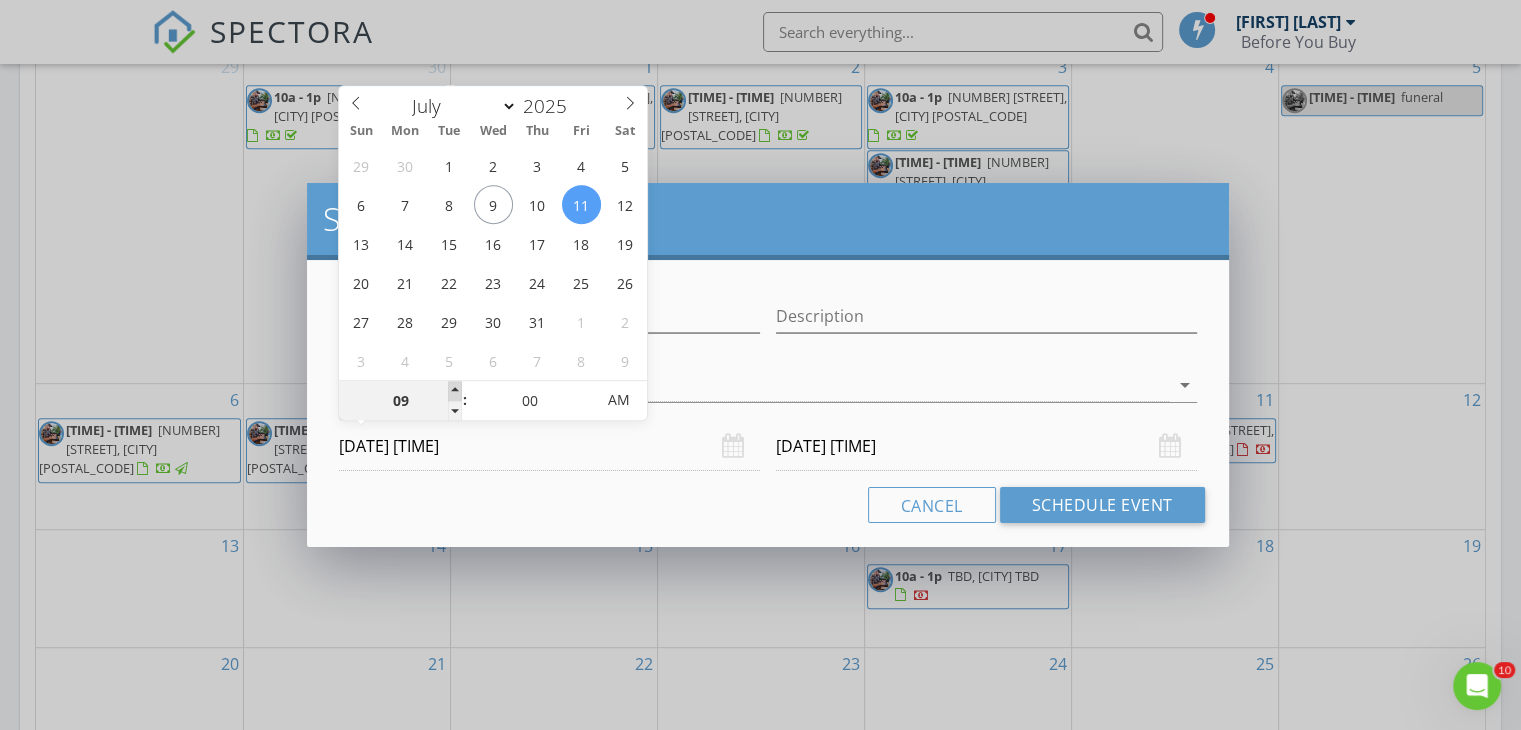 click at bounding box center (455, 391) 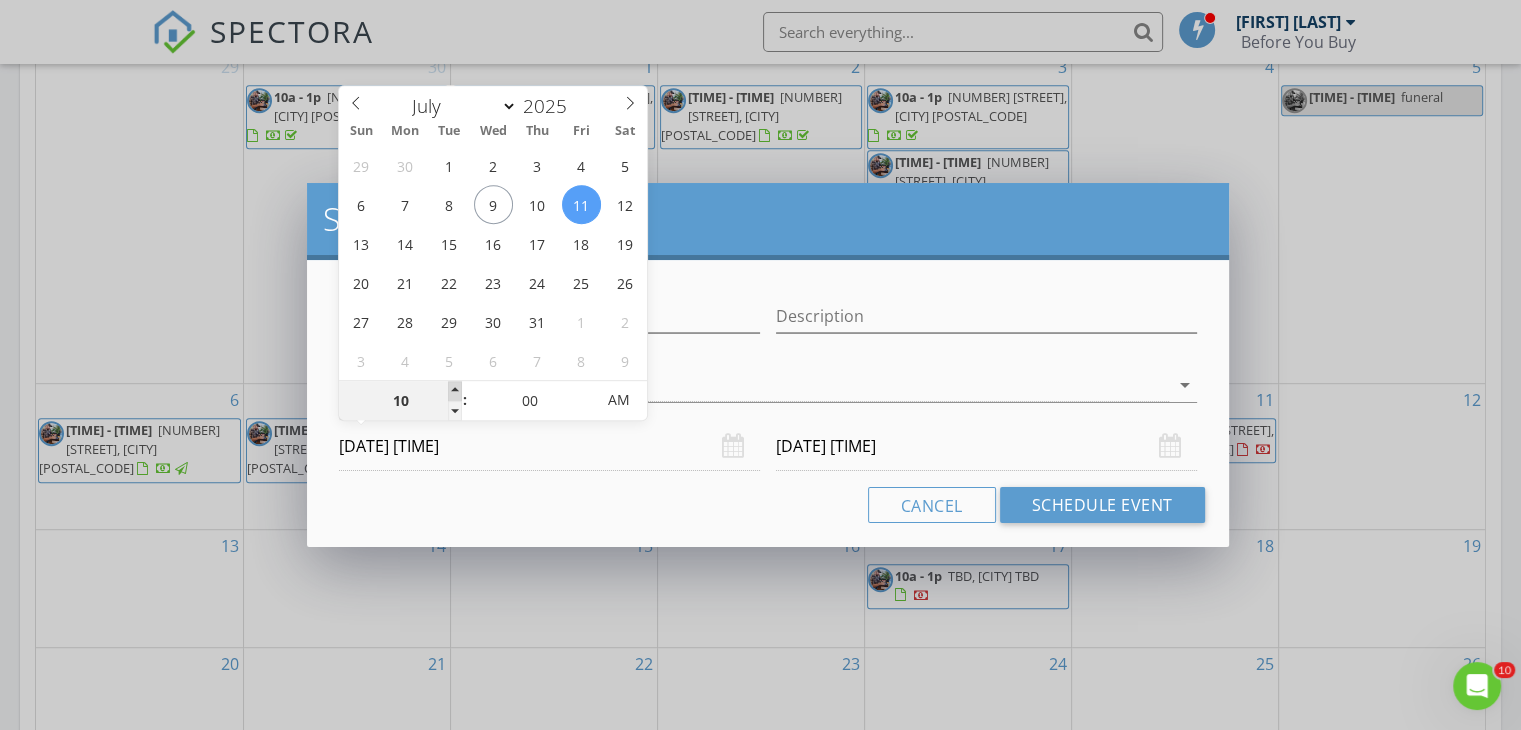 click at bounding box center [455, 391] 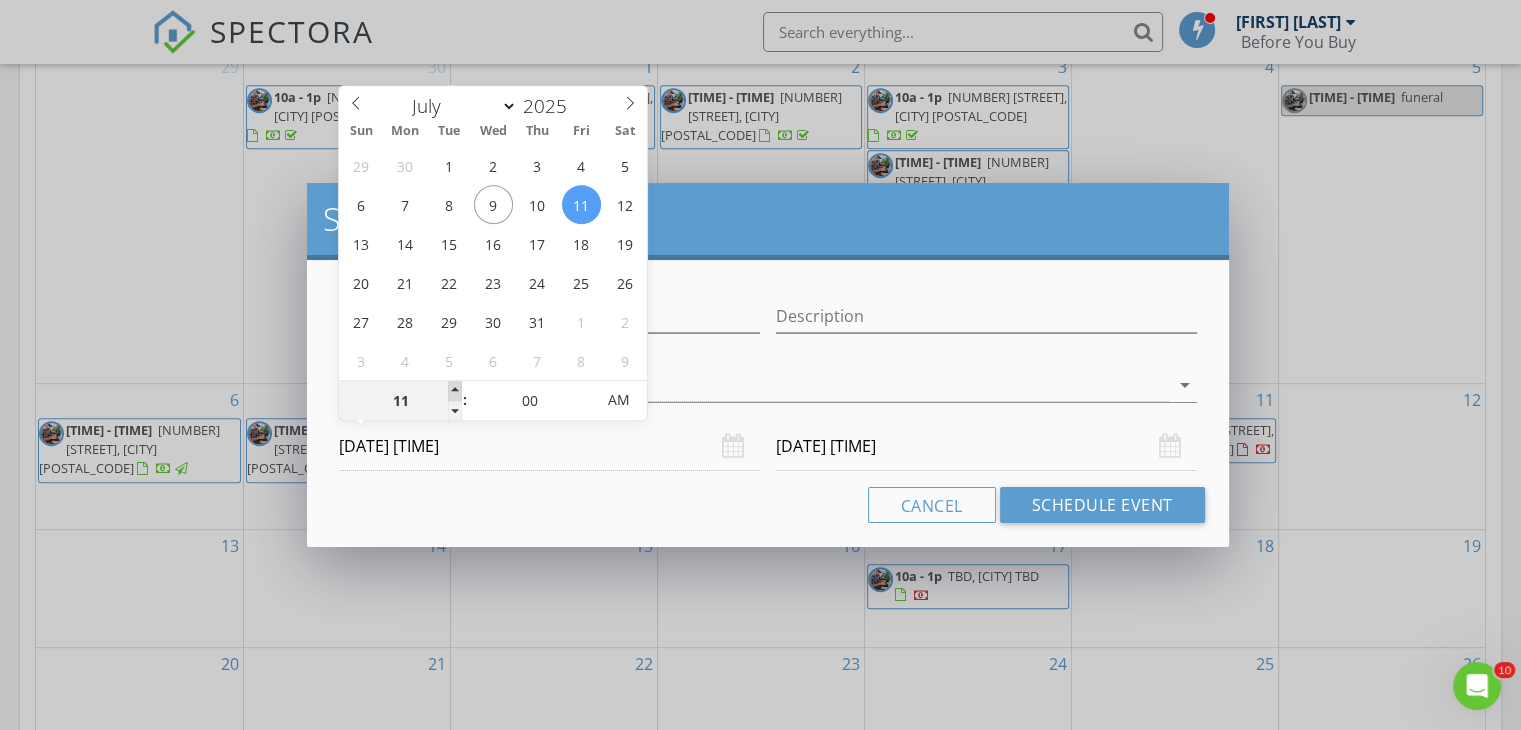 click at bounding box center (455, 391) 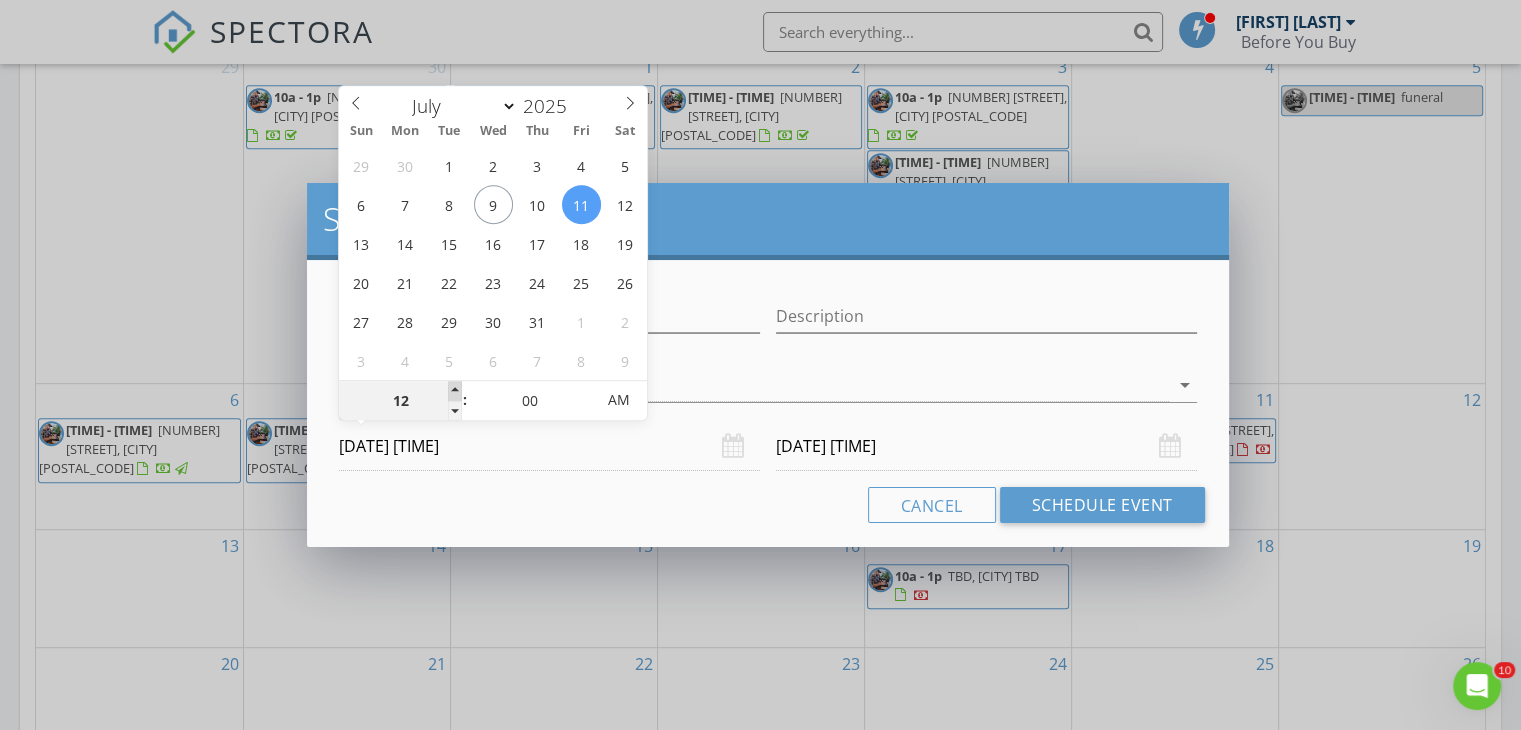 click at bounding box center [455, 391] 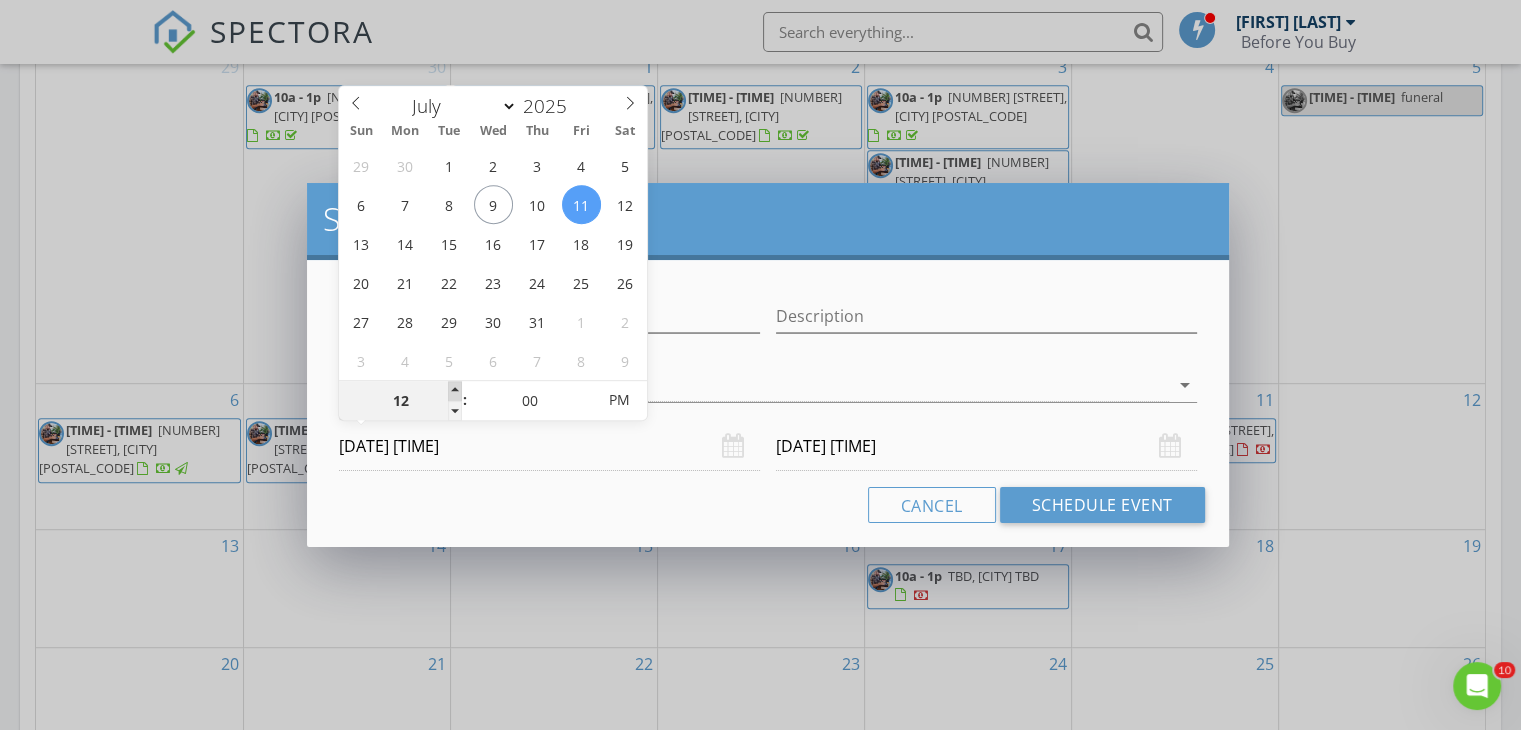 click at bounding box center (455, 391) 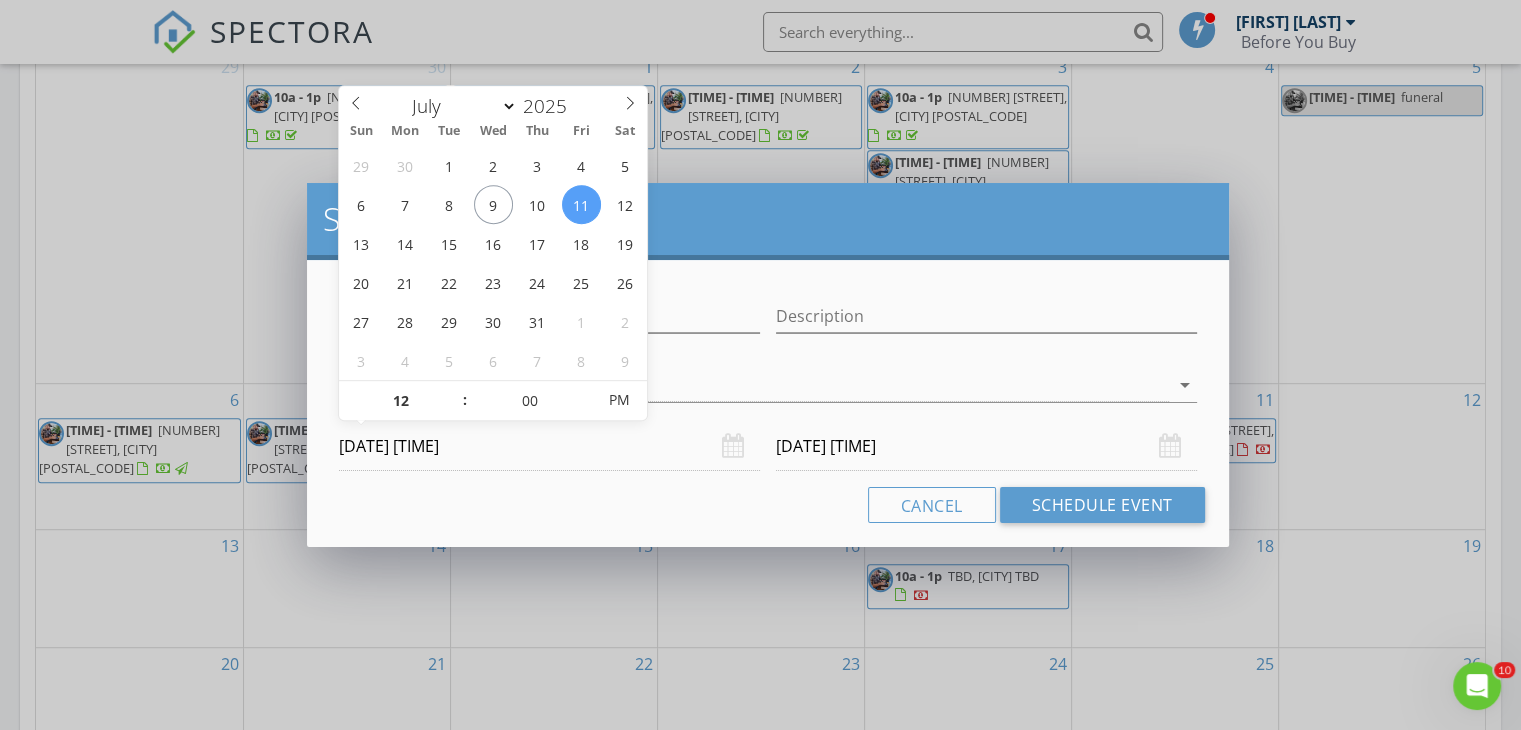 click on "Cancel Schedule Event" at bounding box center [768, 505] 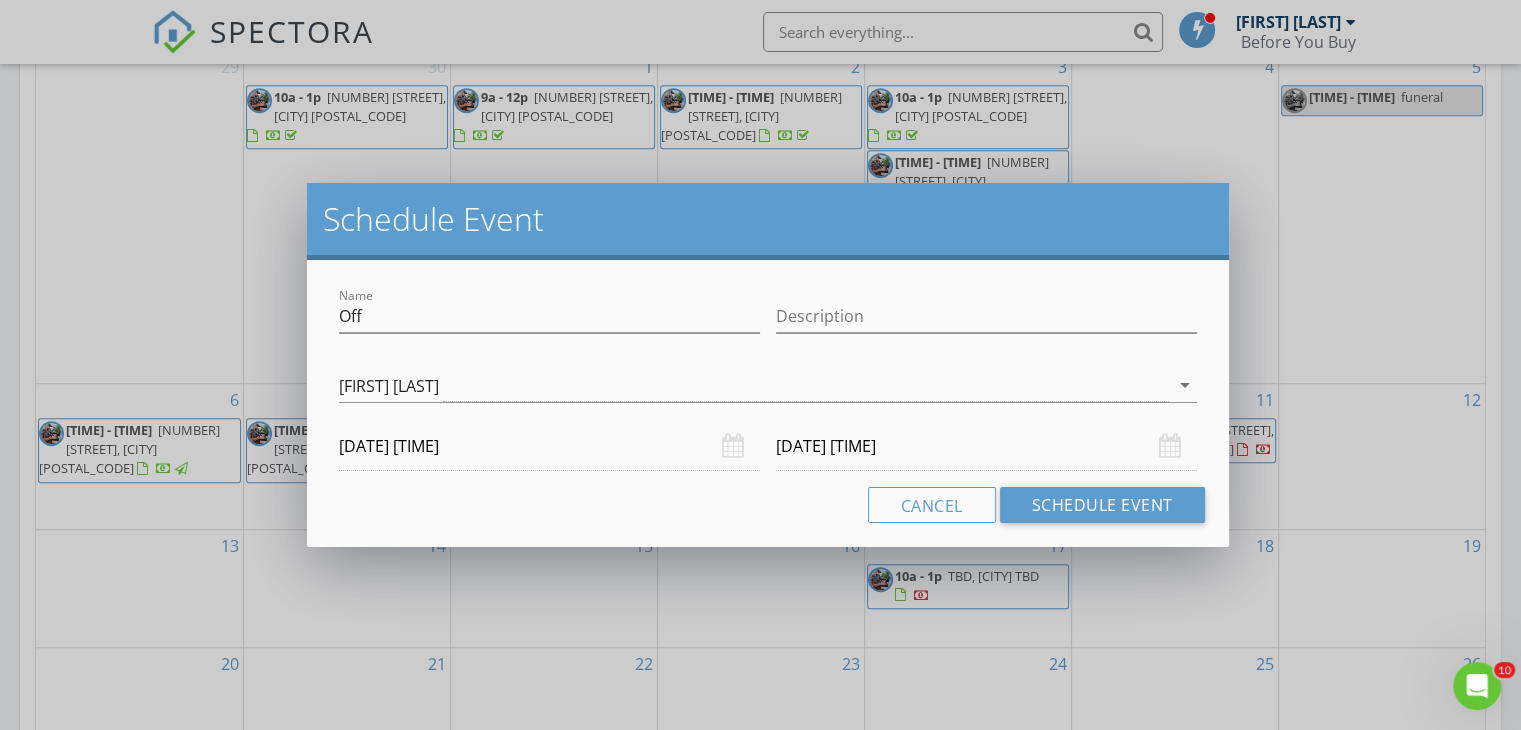 click on "[DATE] [TIME]" at bounding box center (549, 446) 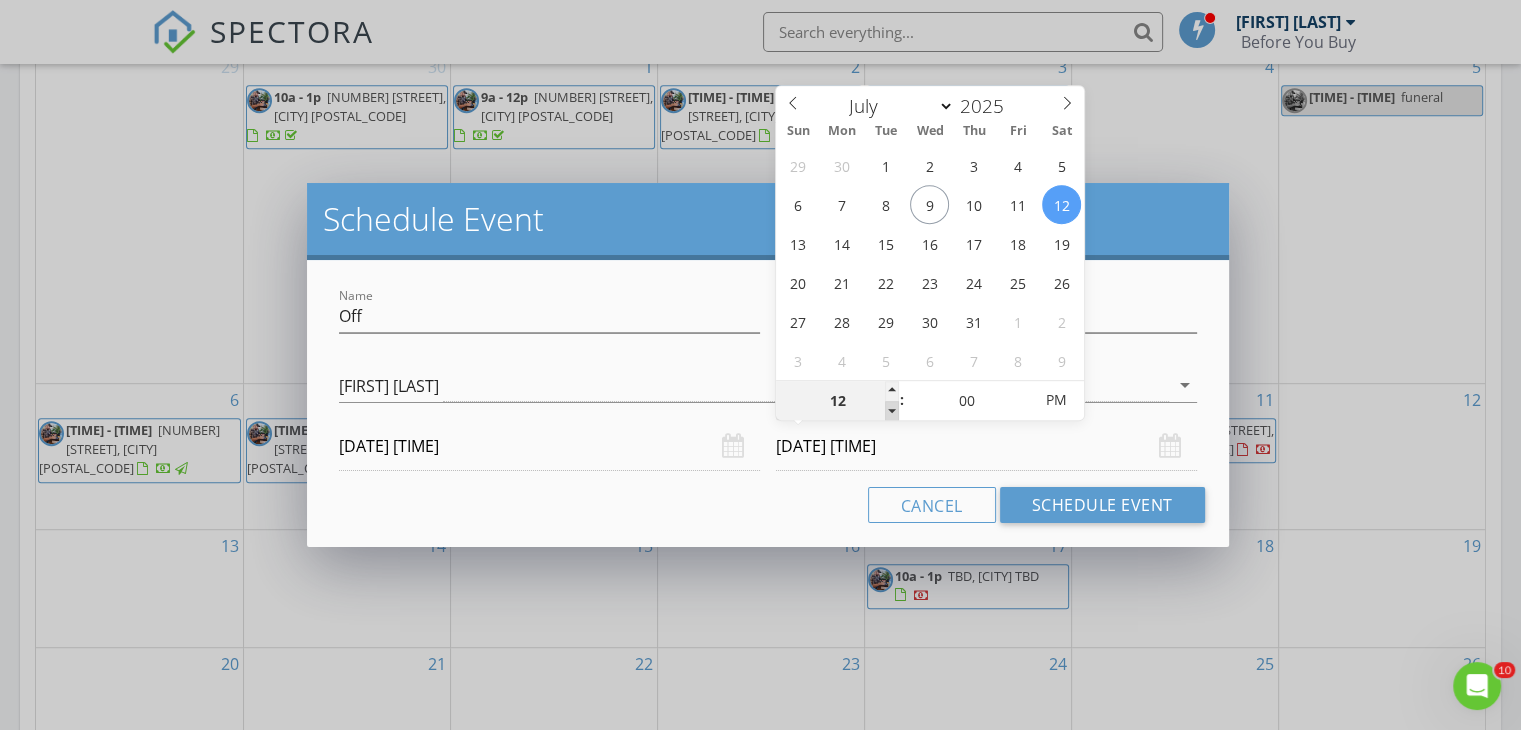 click at bounding box center (892, 411) 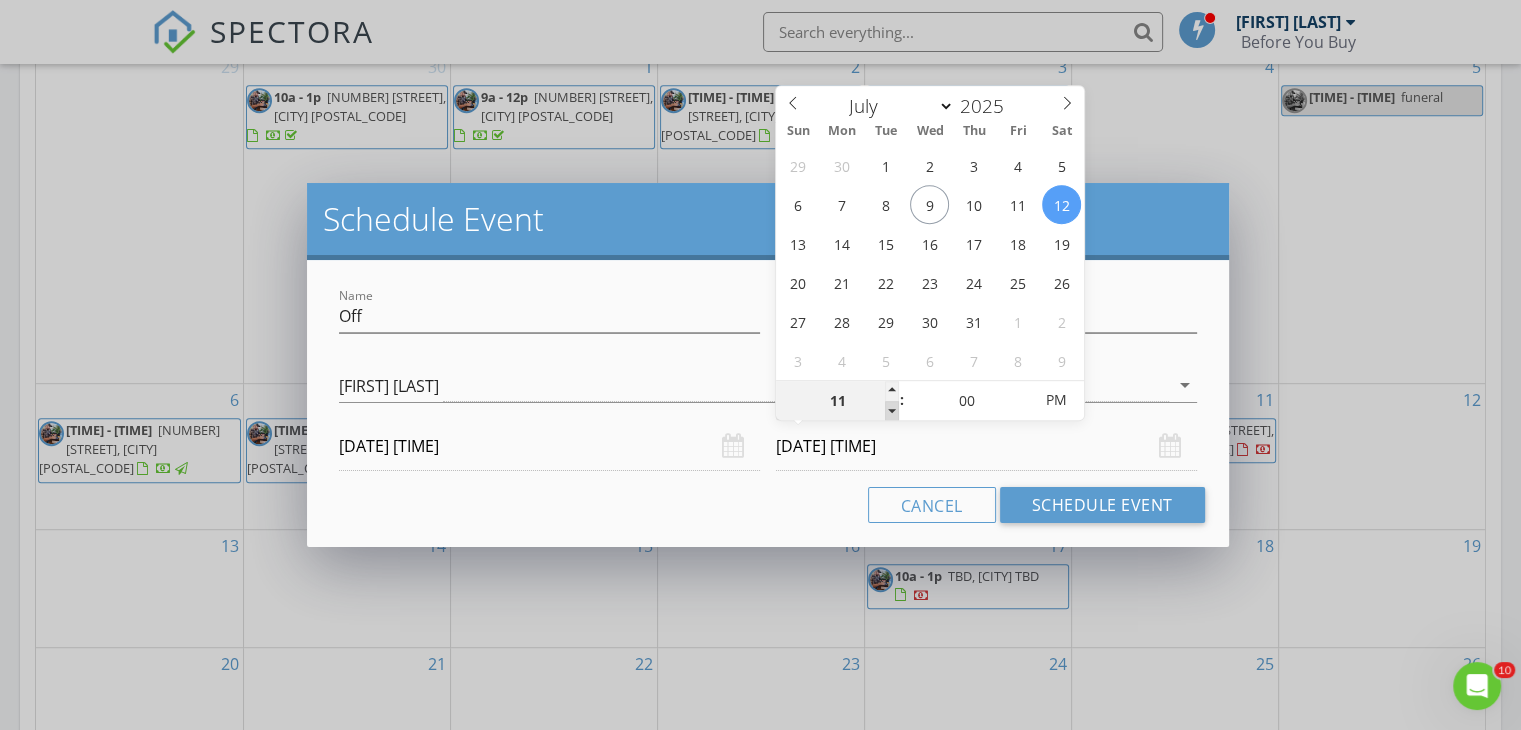 click at bounding box center (892, 411) 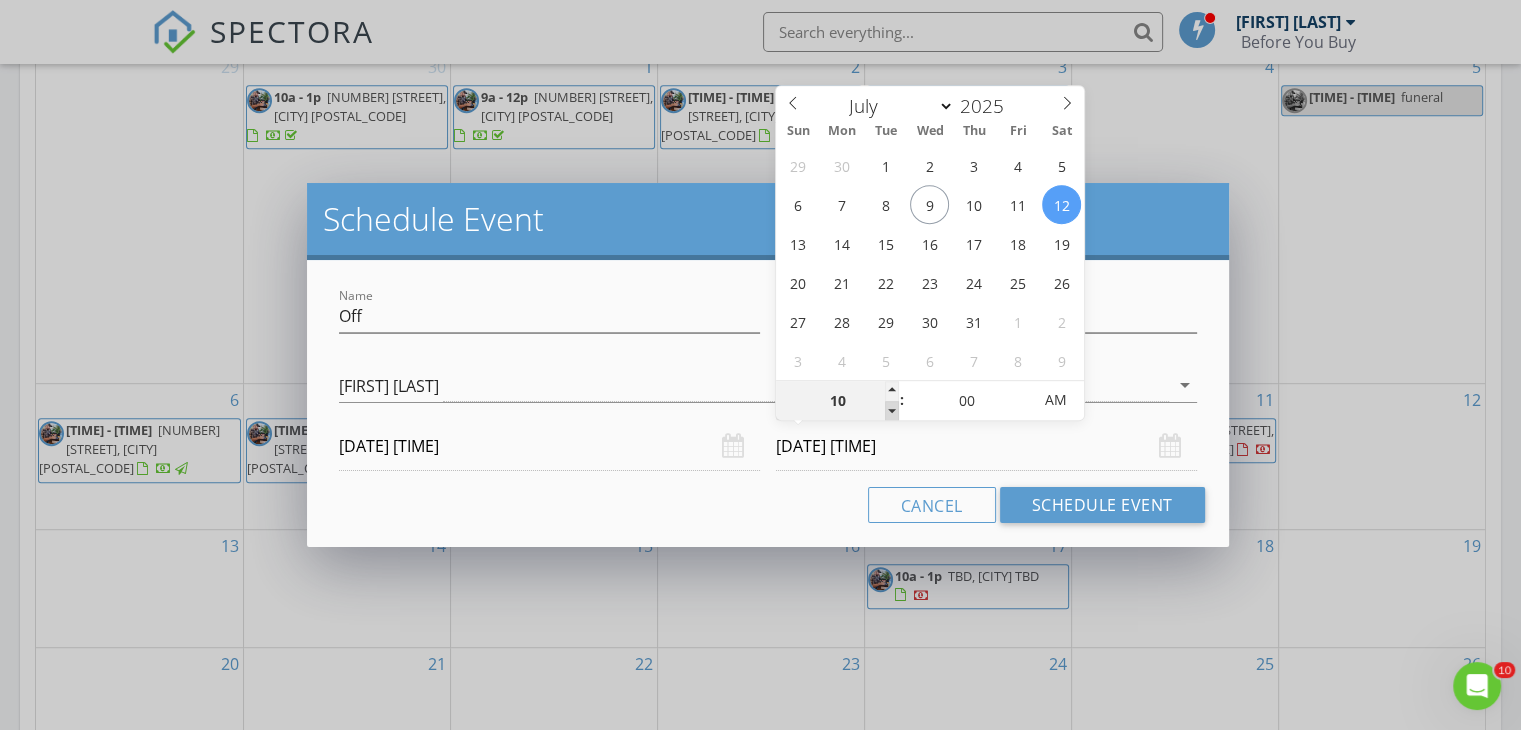 click at bounding box center [892, 411] 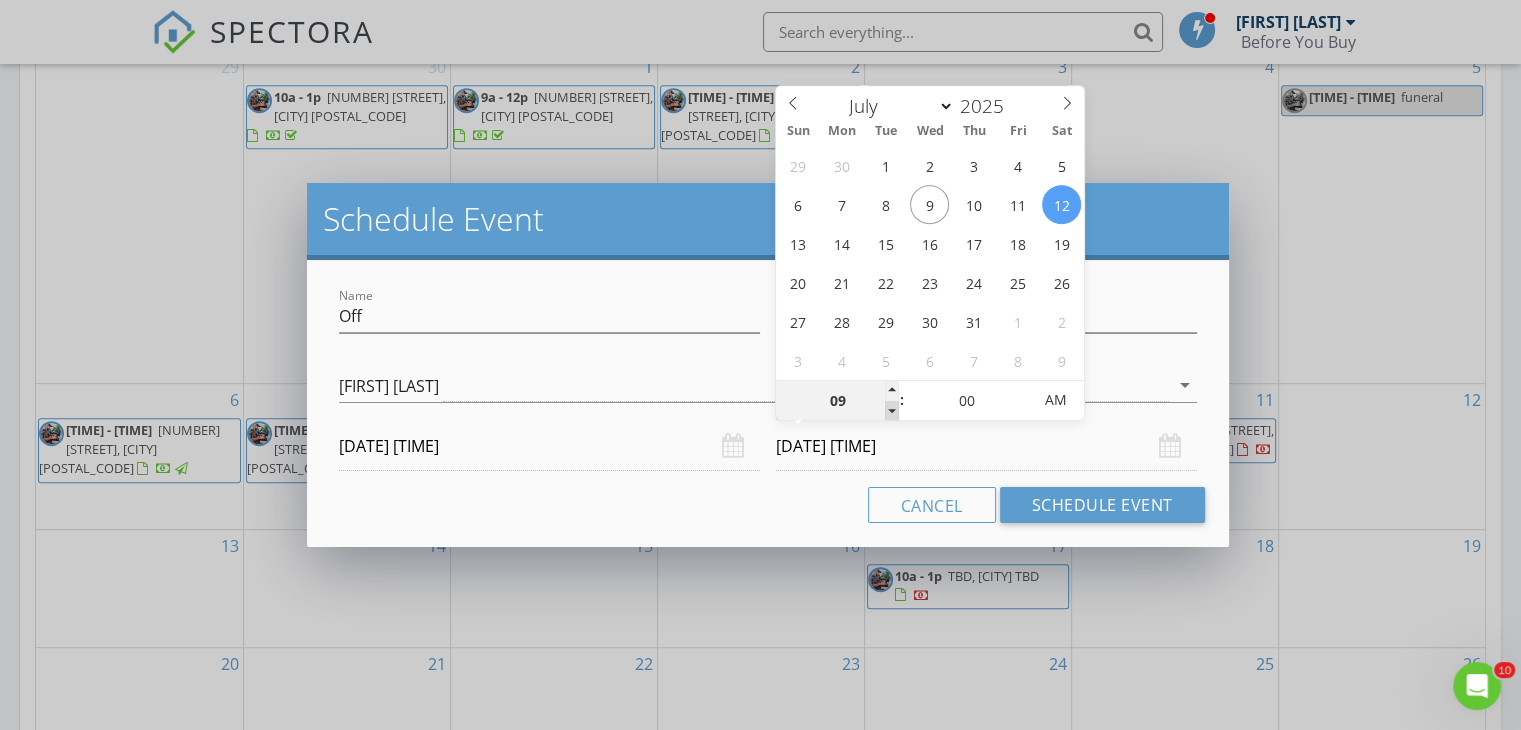 click at bounding box center (892, 411) 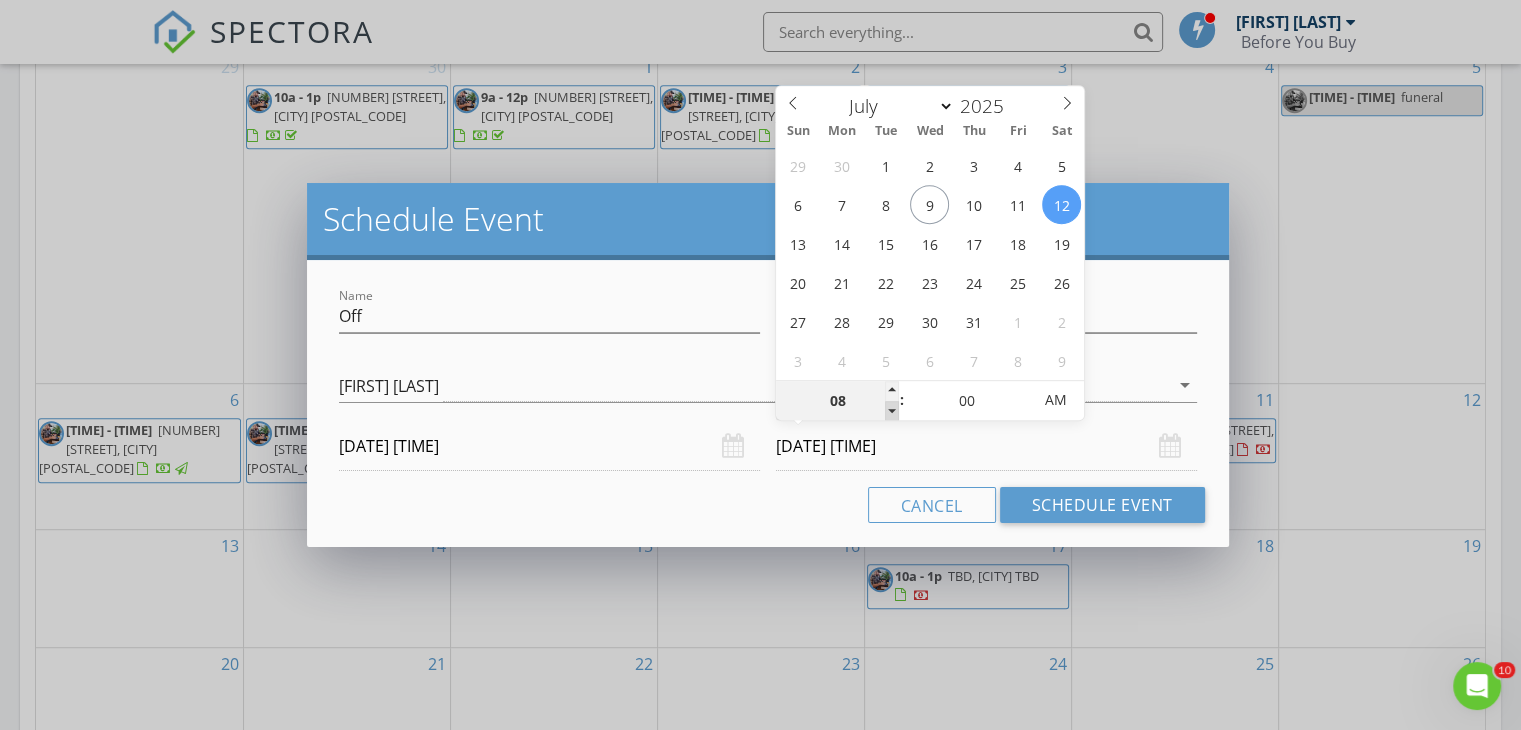 click at bounding box center (892, 411) 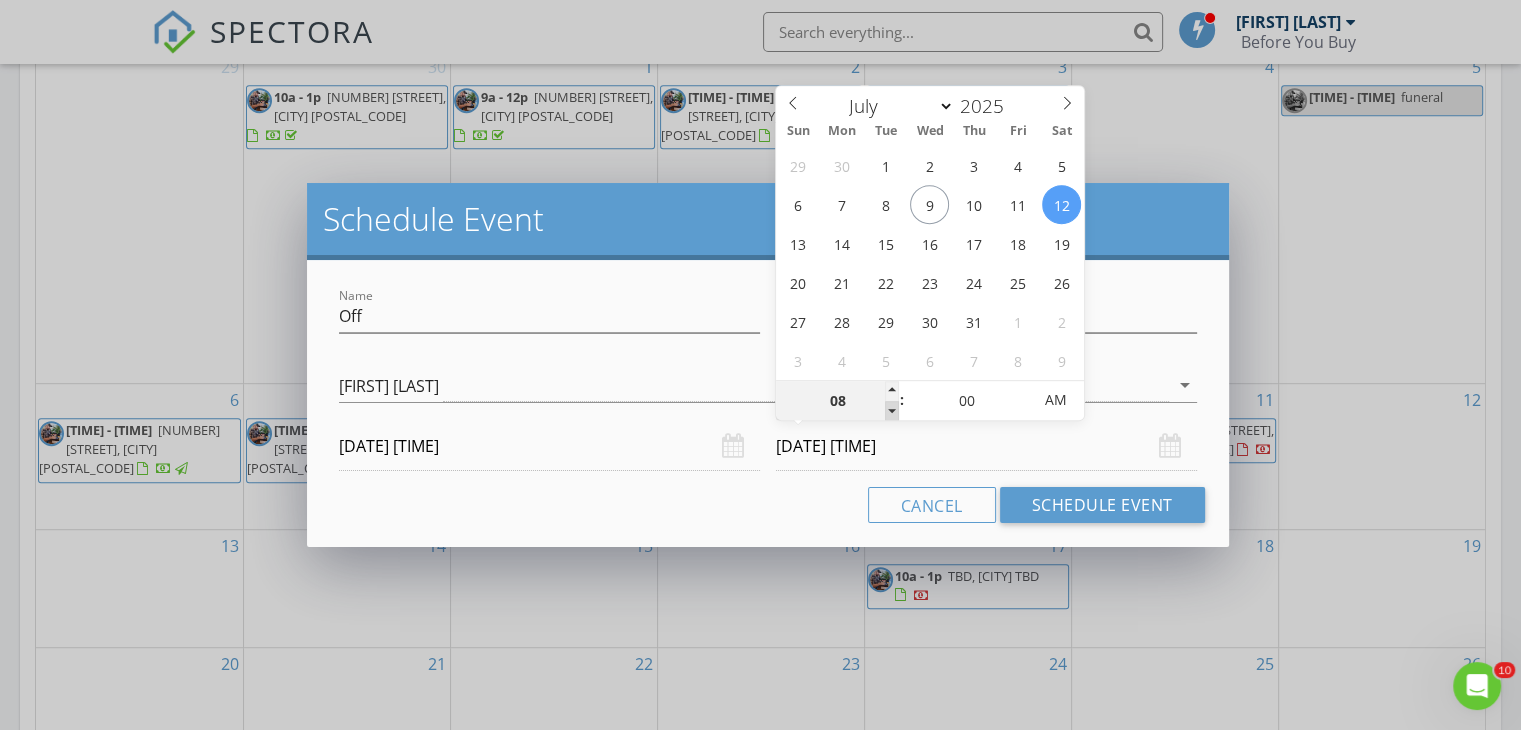 click at bounding box center [892, 411] 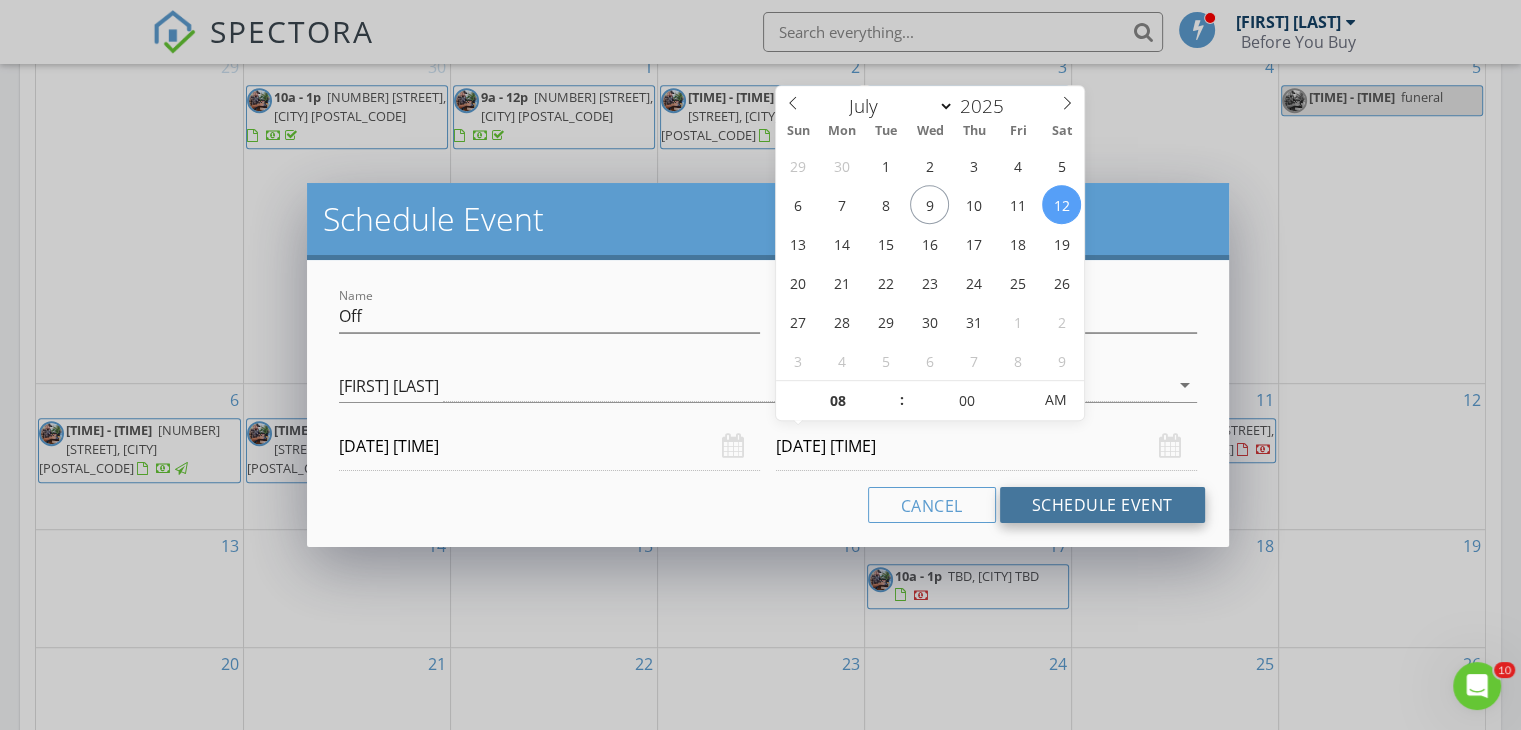 click on "Schedule Event" at bounding box center (1102, 505) 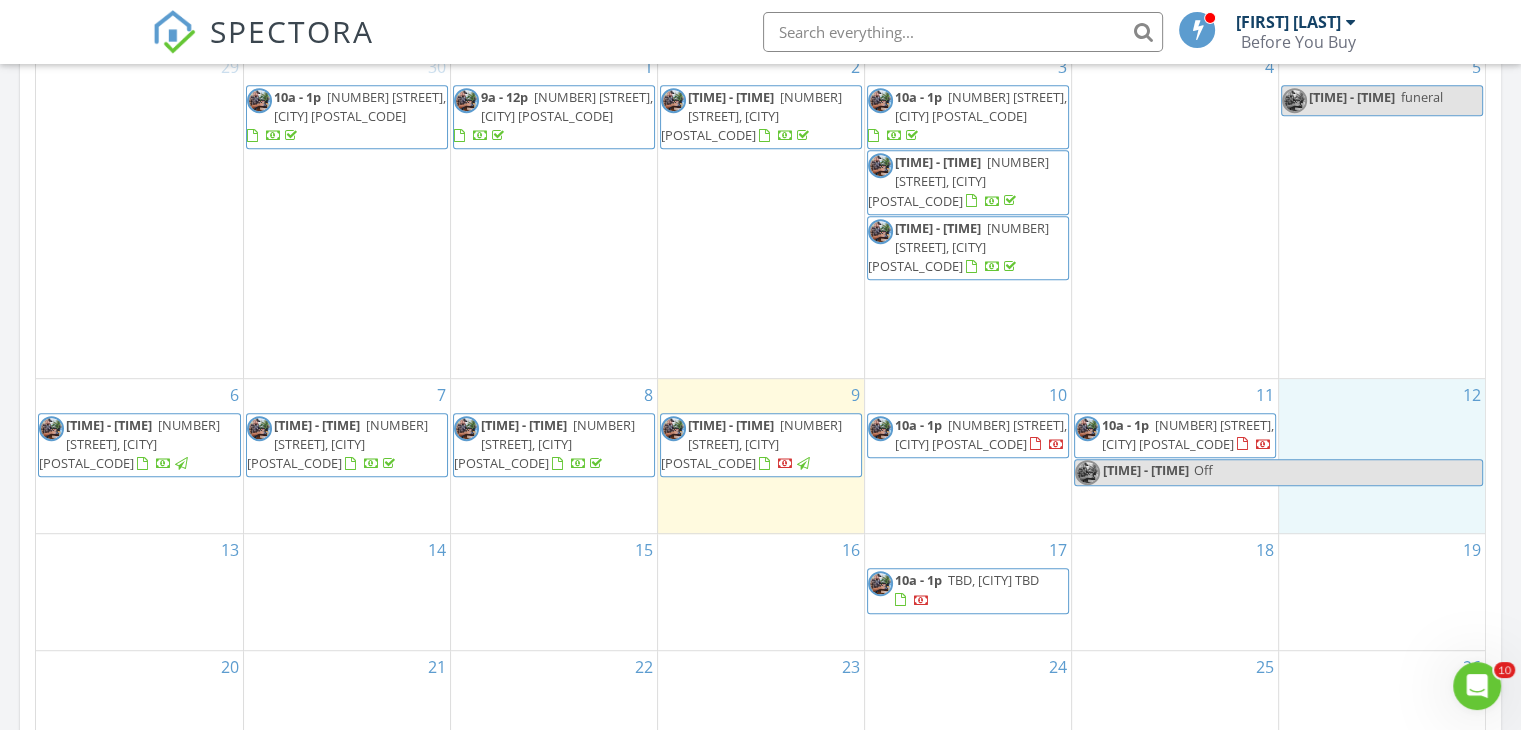 click on "12" at bounding box center (1382, 456) 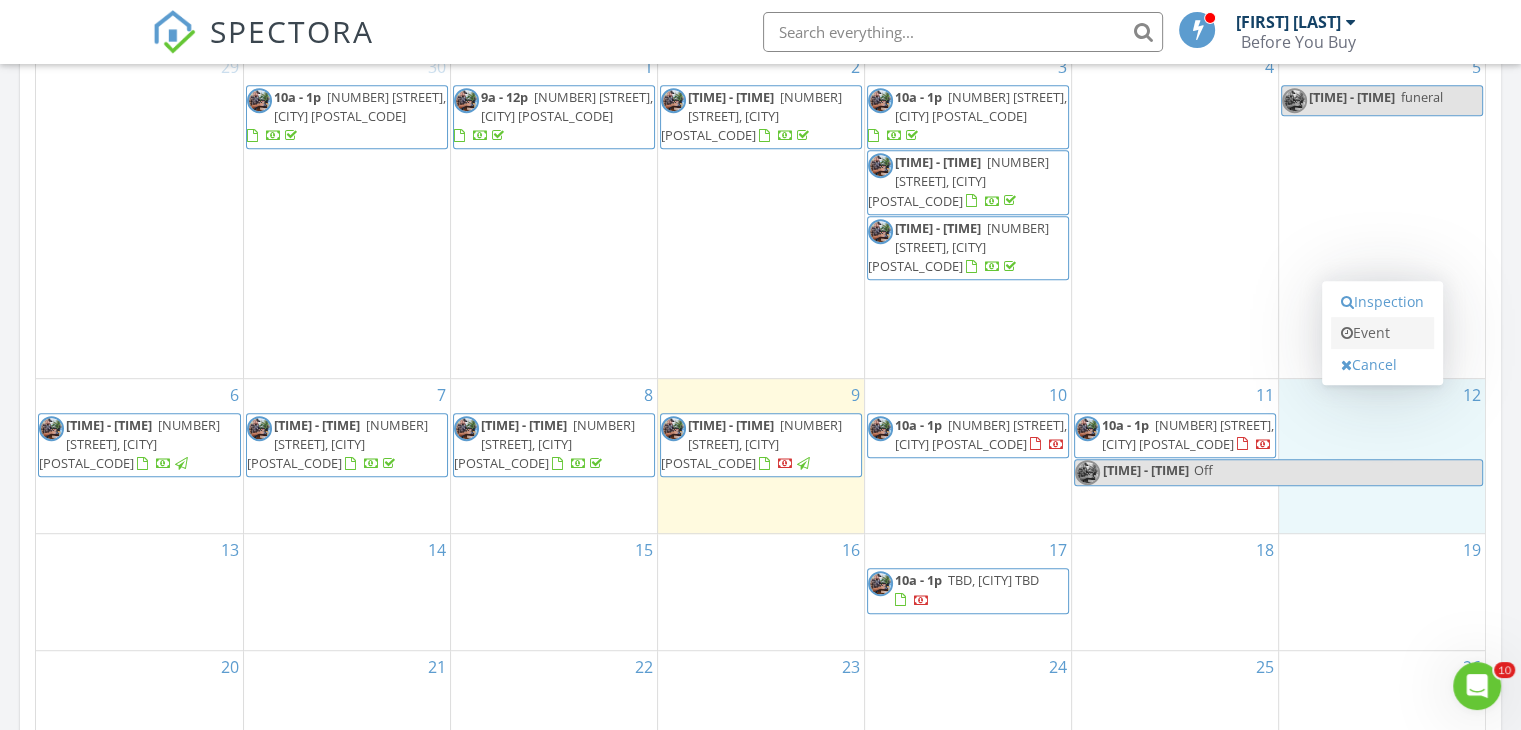 click on "Event" at bounding box center [1382, 333] 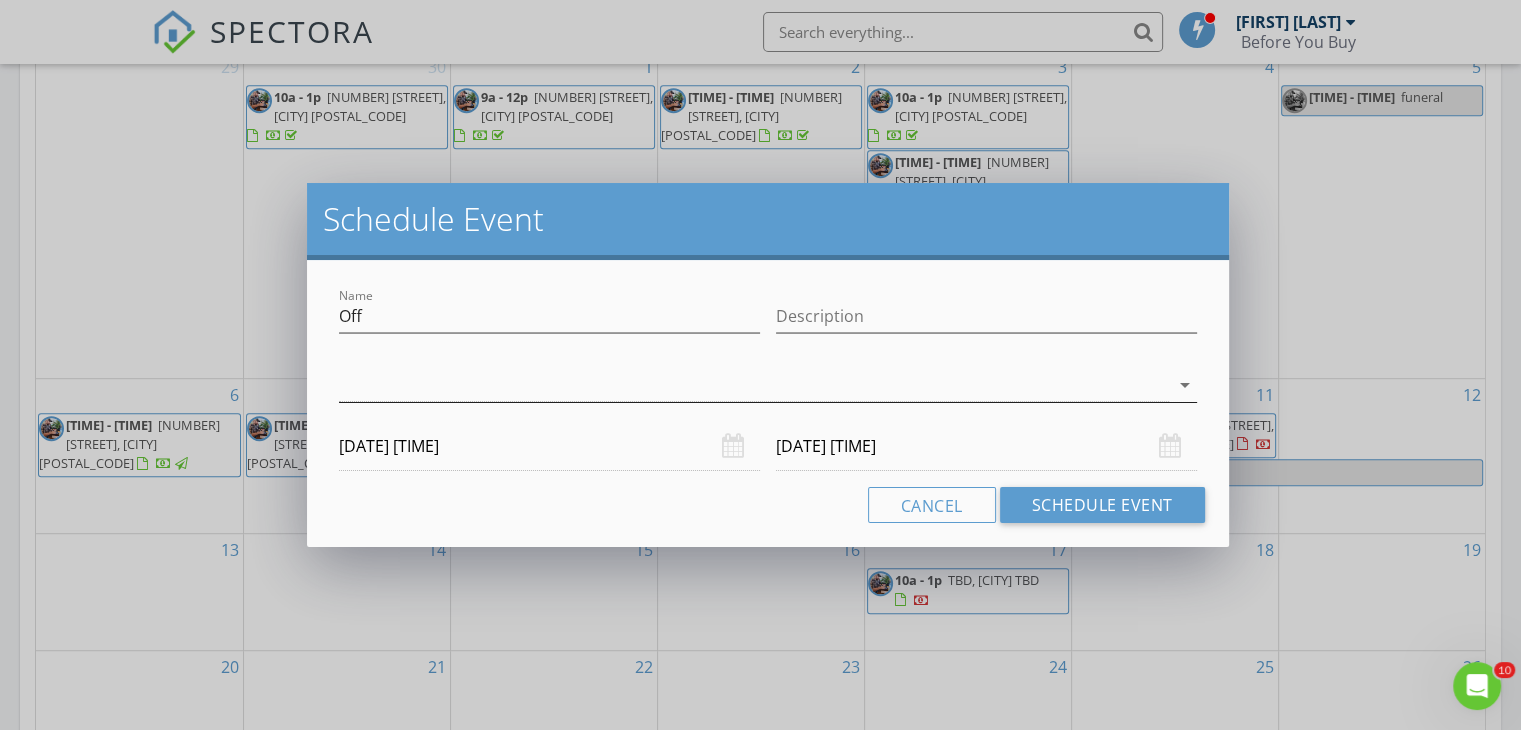 click at bounding box center [754, 385] 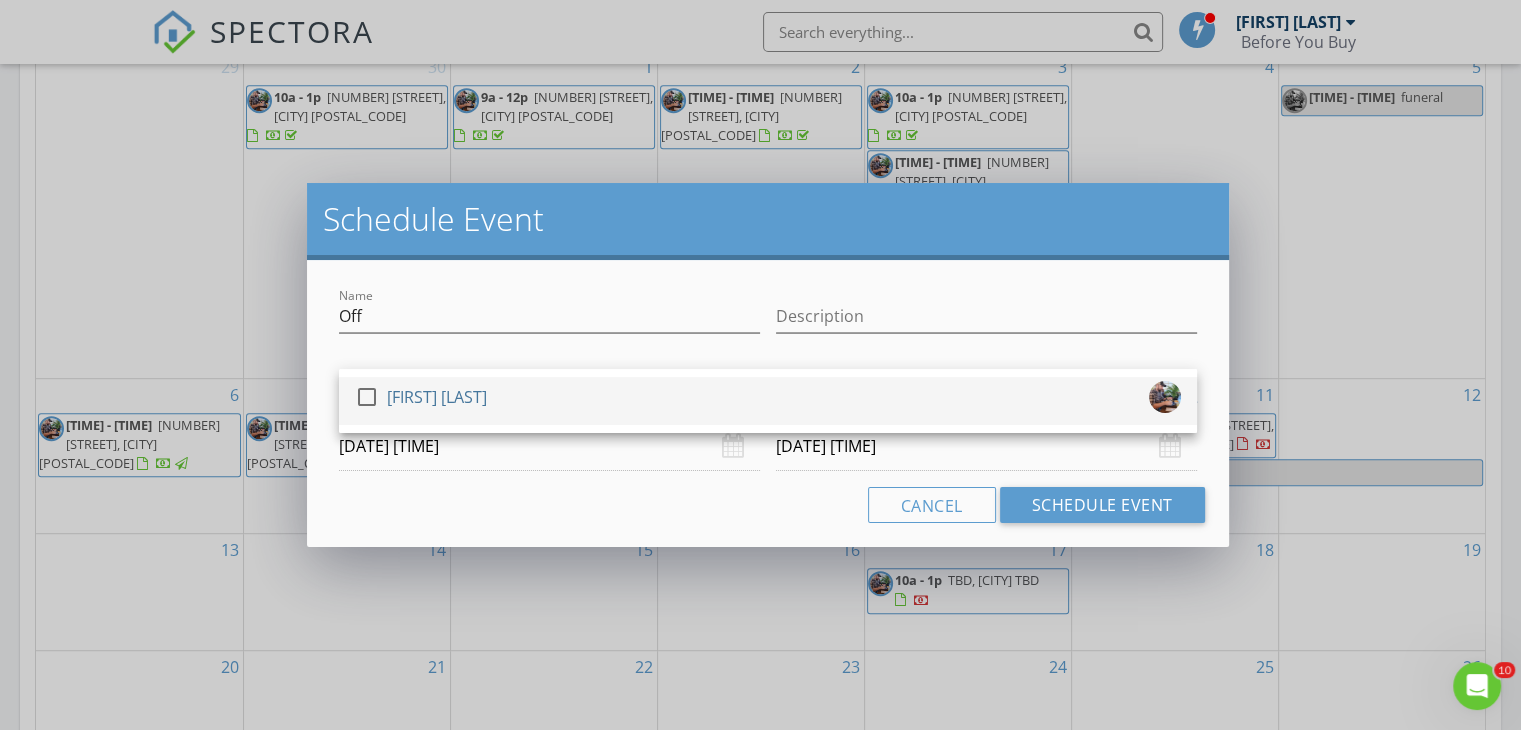 click at bounding box center [367, 397] 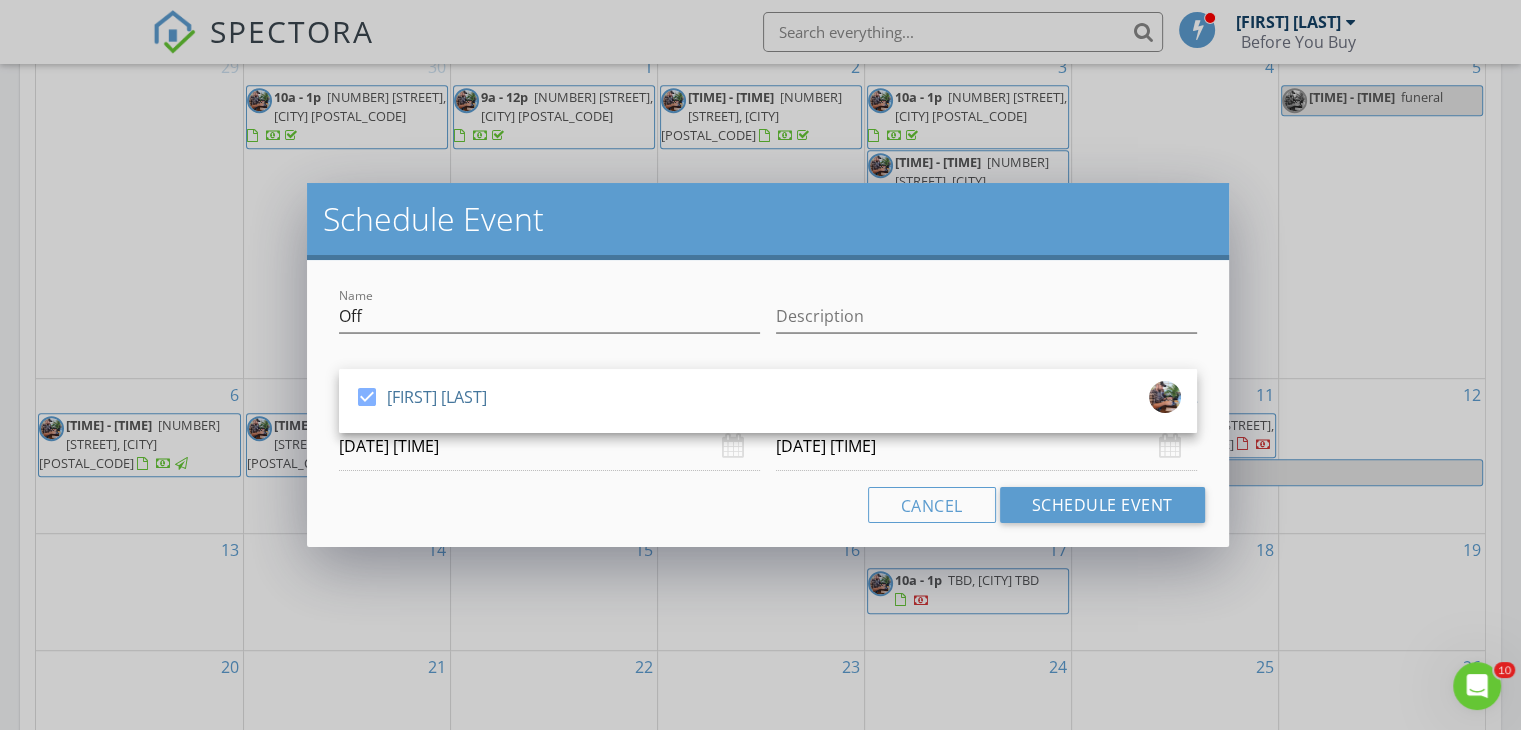 click on "Cancel Schedule Event" at bounding box center (768, 505) 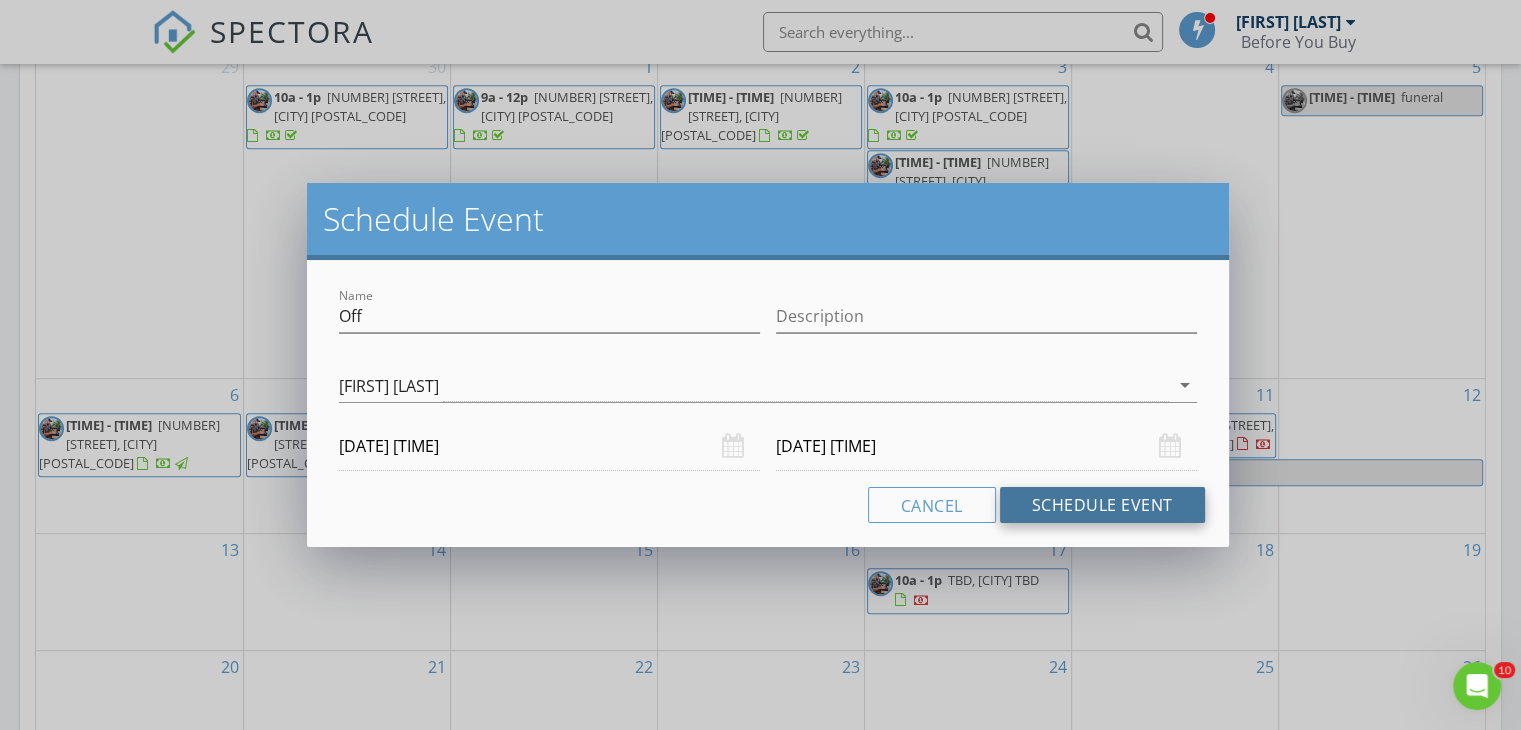 click on "Schedule Event" at bounding box center [1102, 505] 